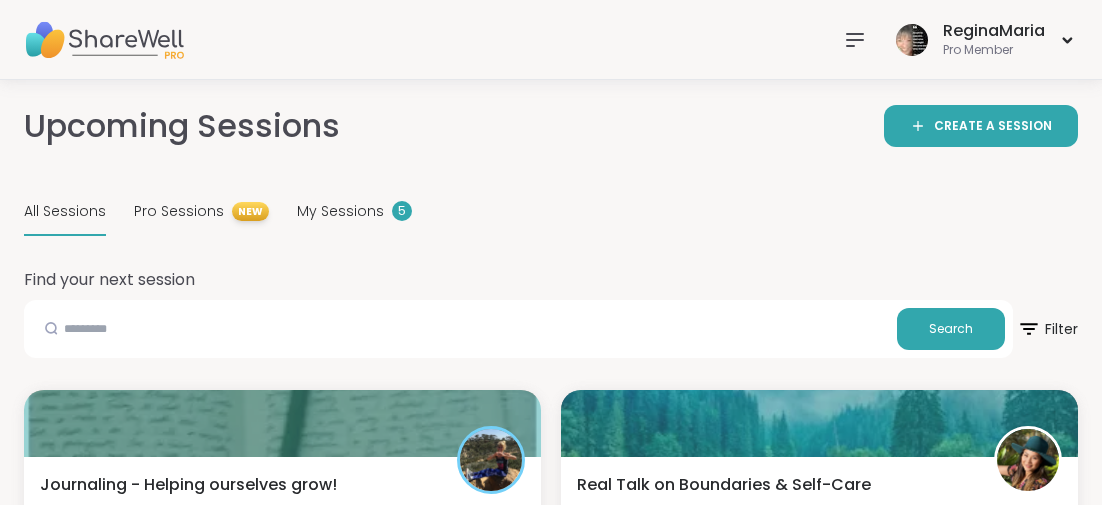 scroll, scrollTop: 5906, scrollLeft: 0, axis: vertical 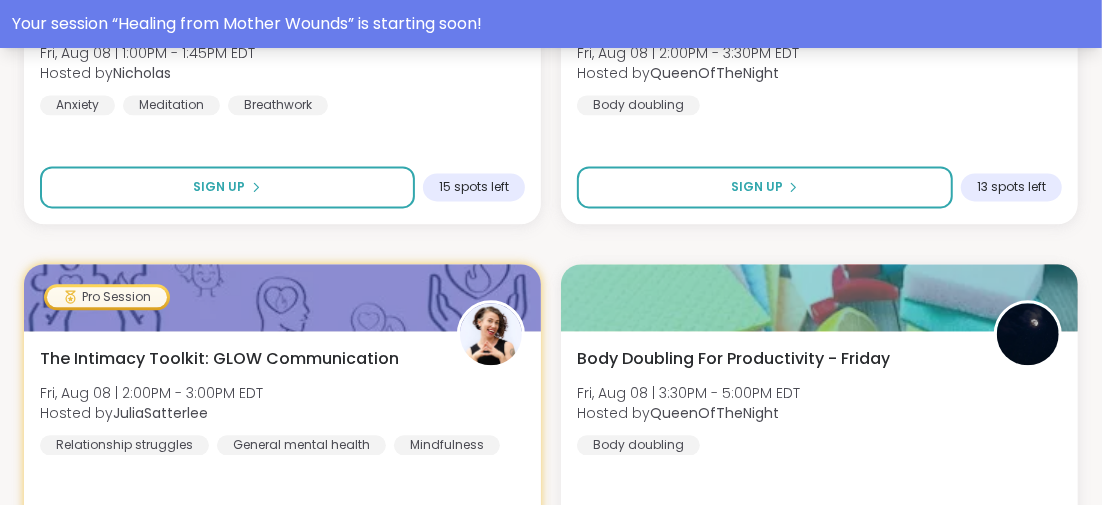 click on "Your session “ Healing from Mother Wounds ” is starting soon!" at bounding box center (551, 24) 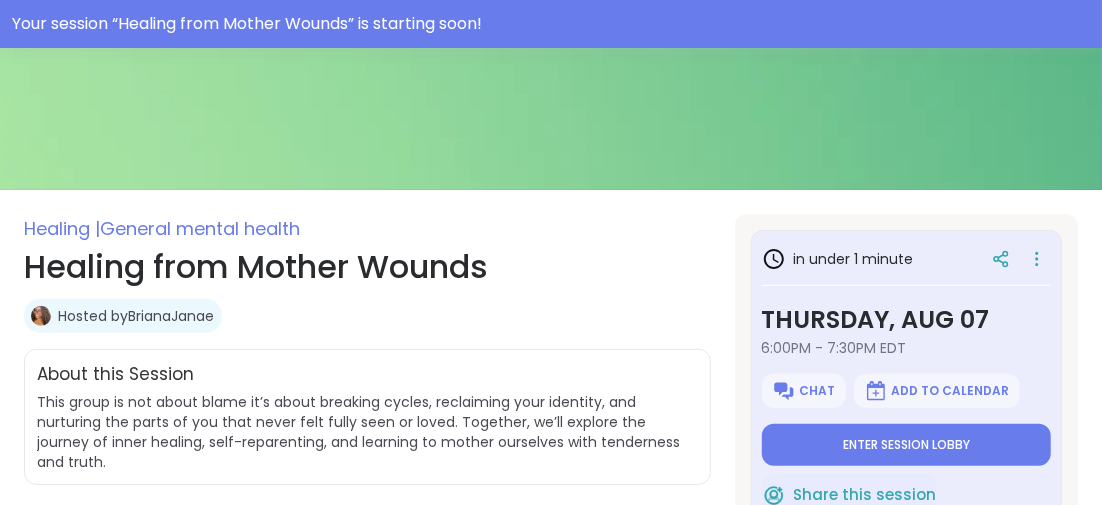 scroll, scrollTop: 300, scrollLeft: 0, axis: vertical 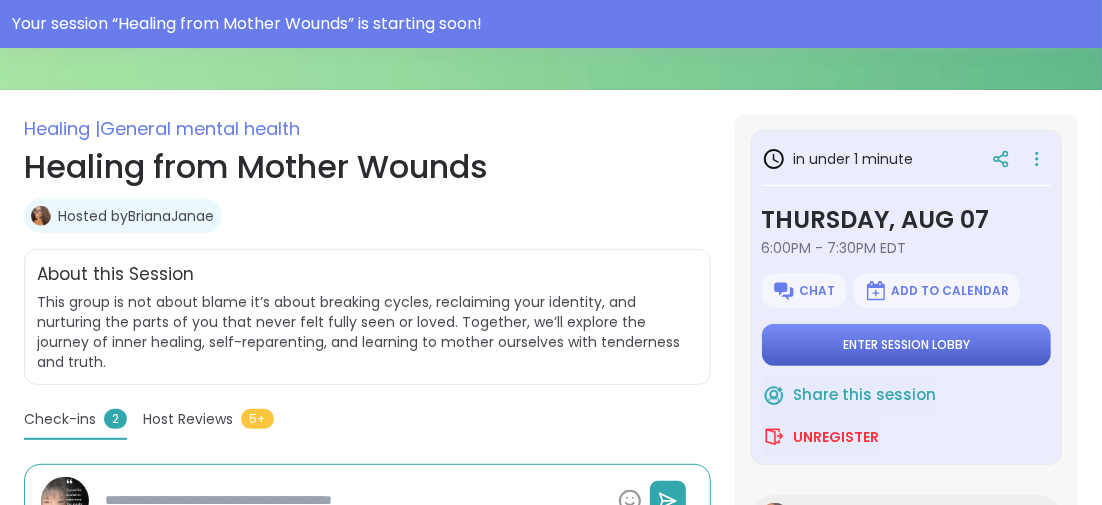 click on "Enter session lobby" at bounding box center [906, 345] 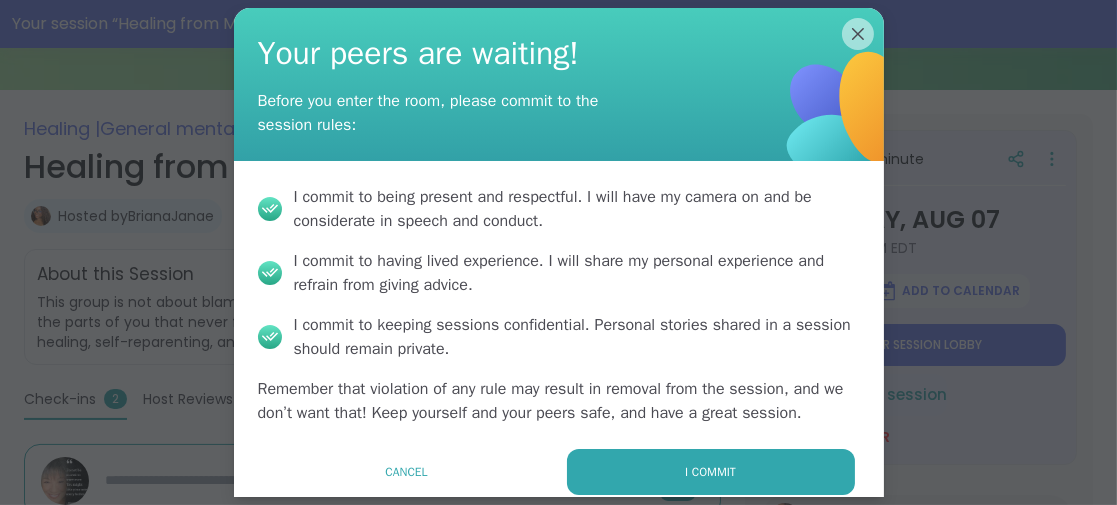 click on "I commit" at bounding box center [711, 472] 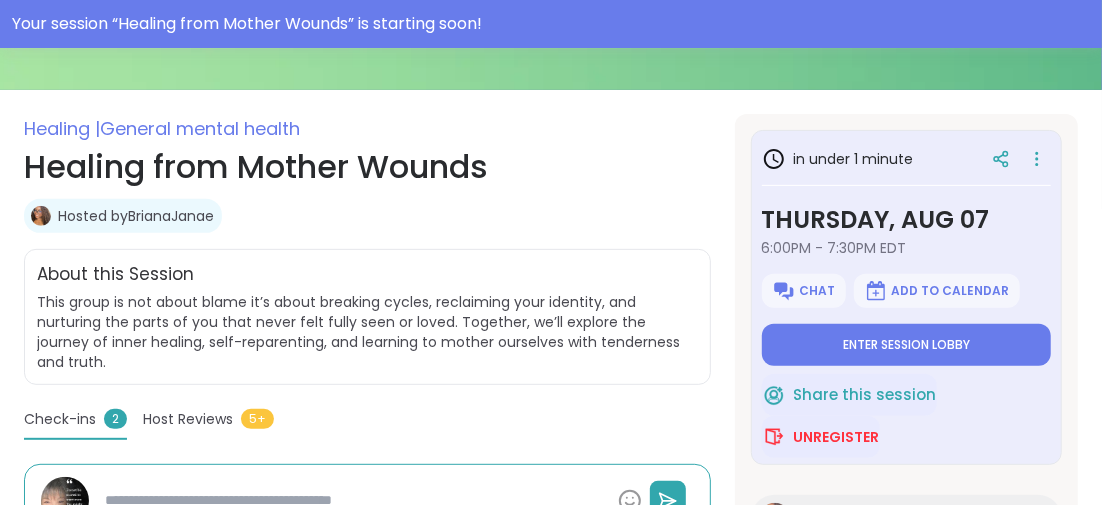 type on "*" 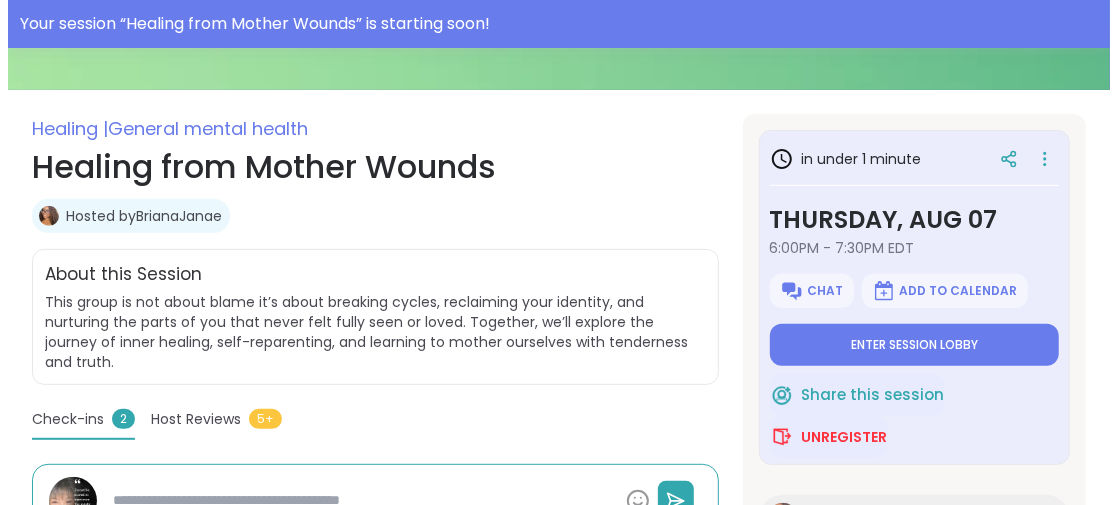 scroll, scrollTop: 0, scrollLeft: 0, axis: both 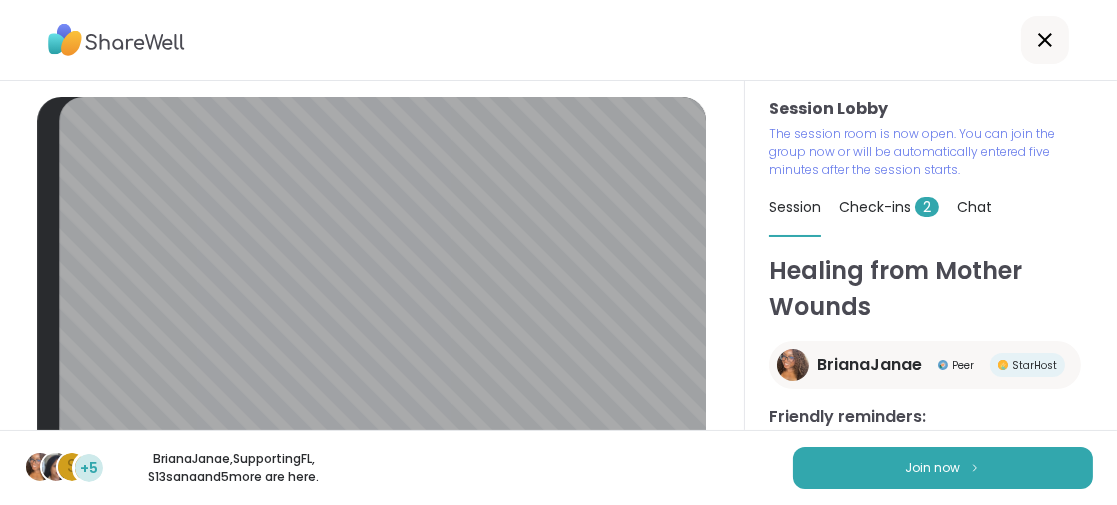 click on "S +5 BrianaJanae ,  SupportingFL ,   S13sana  and  5  more are here. Join now" at bounding box center [558, 467] 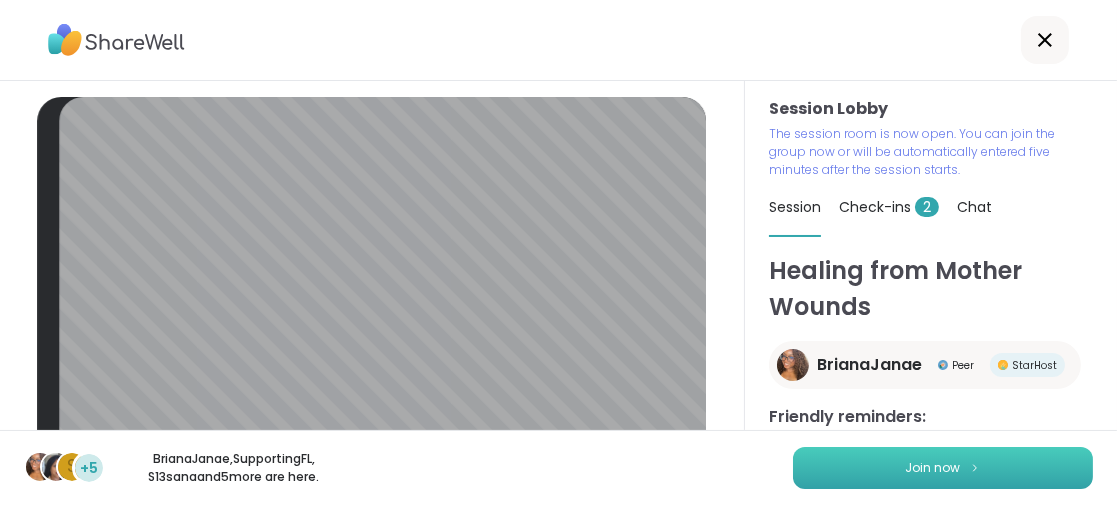 click on "Join now" at bounding box center [943, 468] 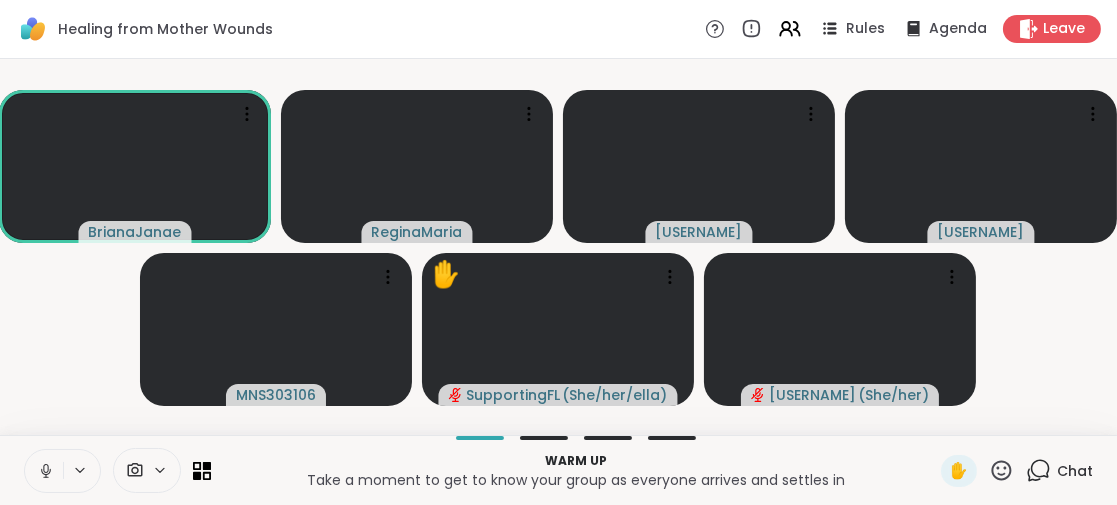 click 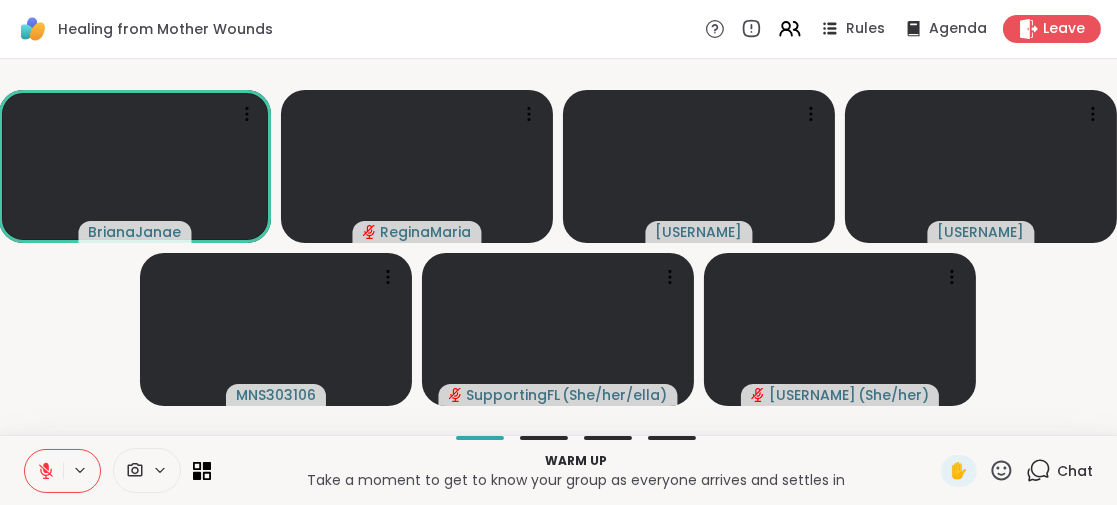 click at bounding box center [44, 471] 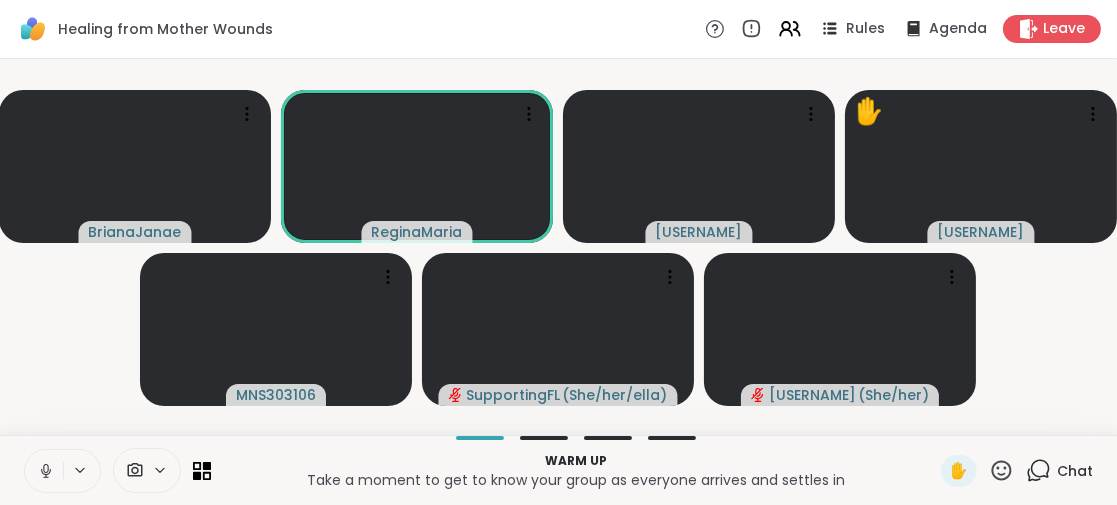 click at bounding box center (44, 471) 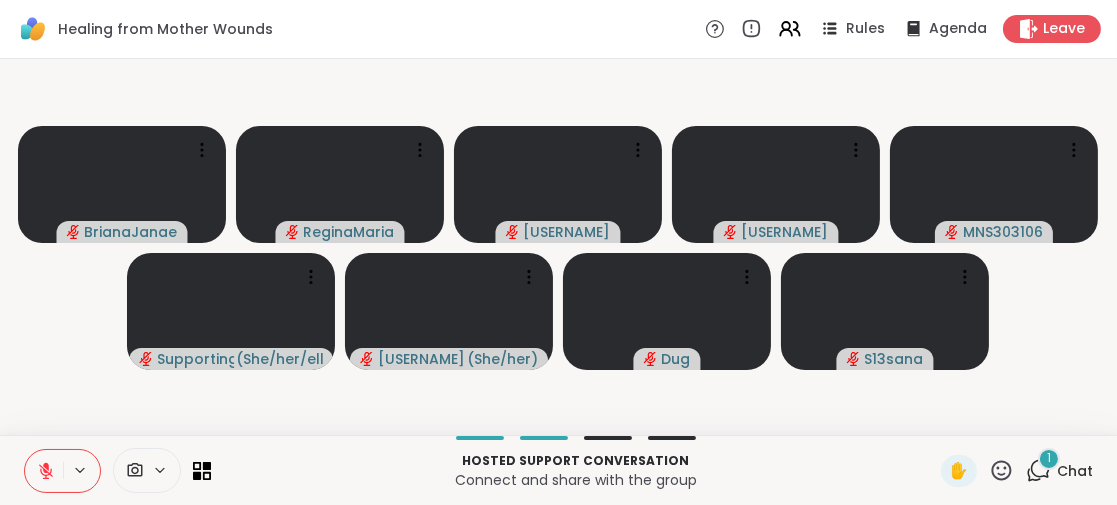 click 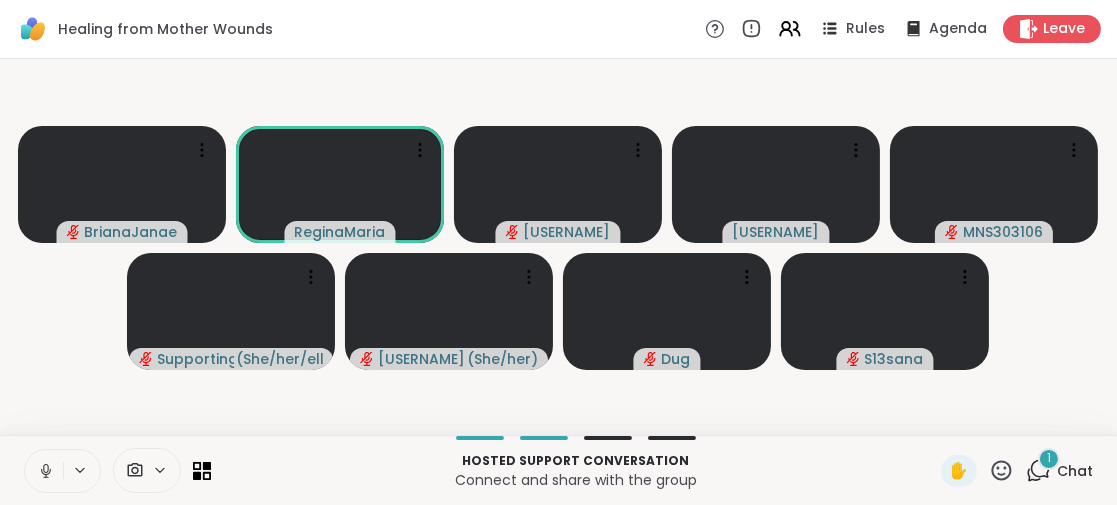 click 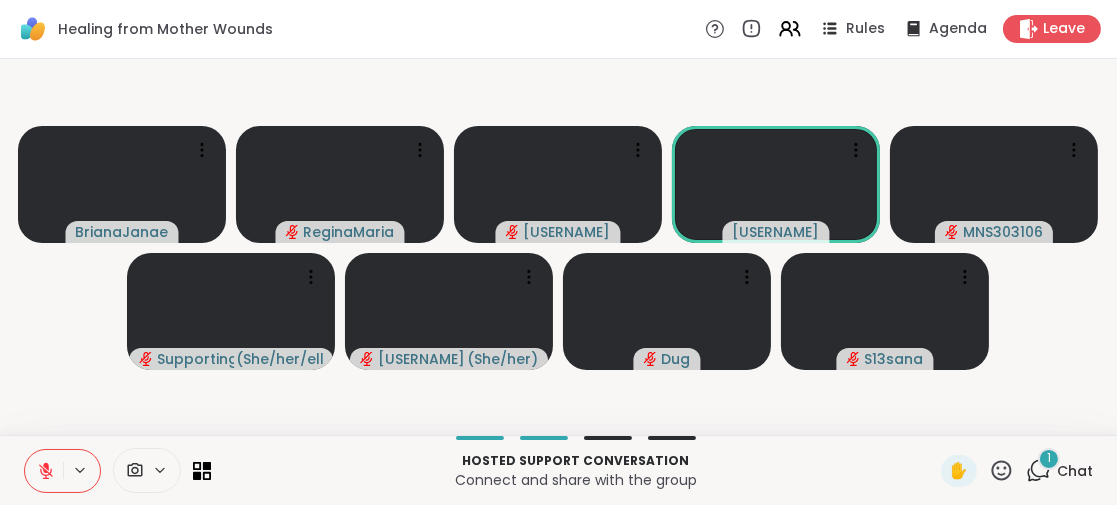 click 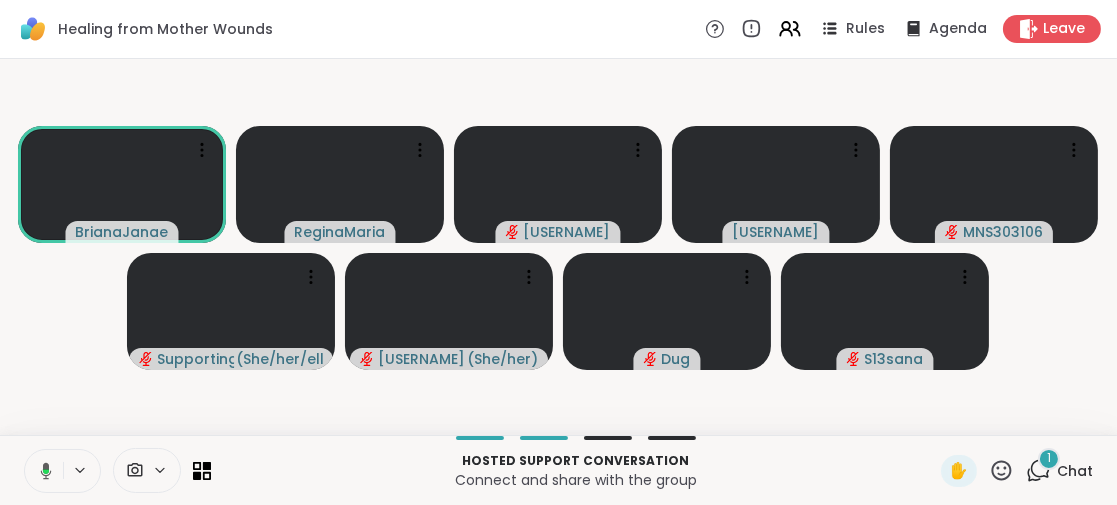 click 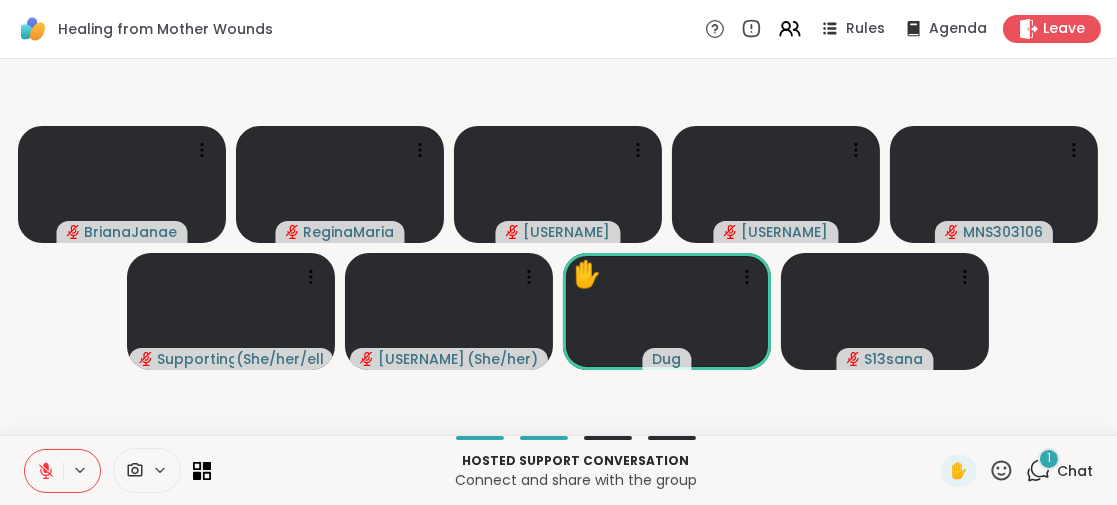 click on "1" at bounding box center [1049, 458] 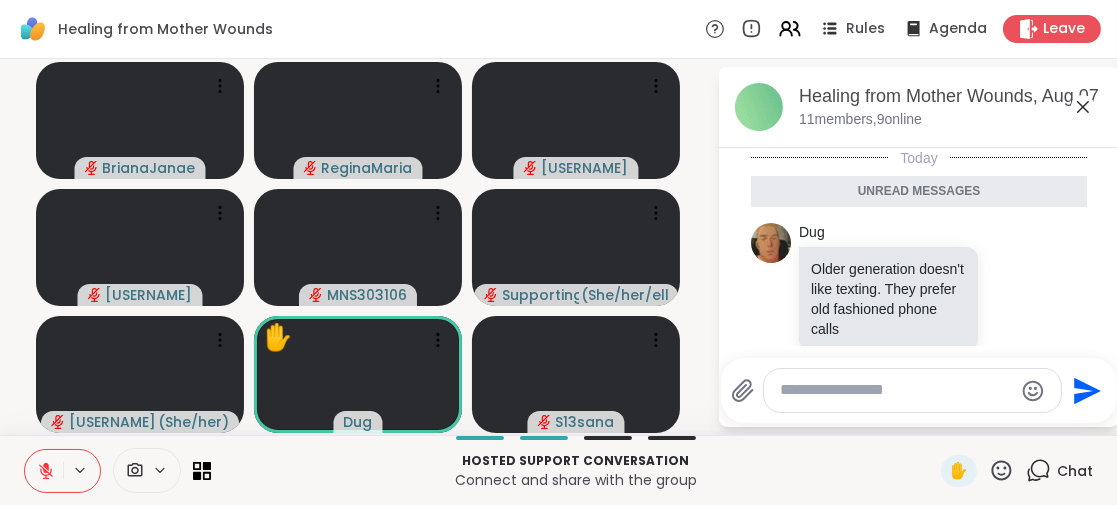 scroll, scrollTop: 34, scrollLeft: 0, axis: vertical 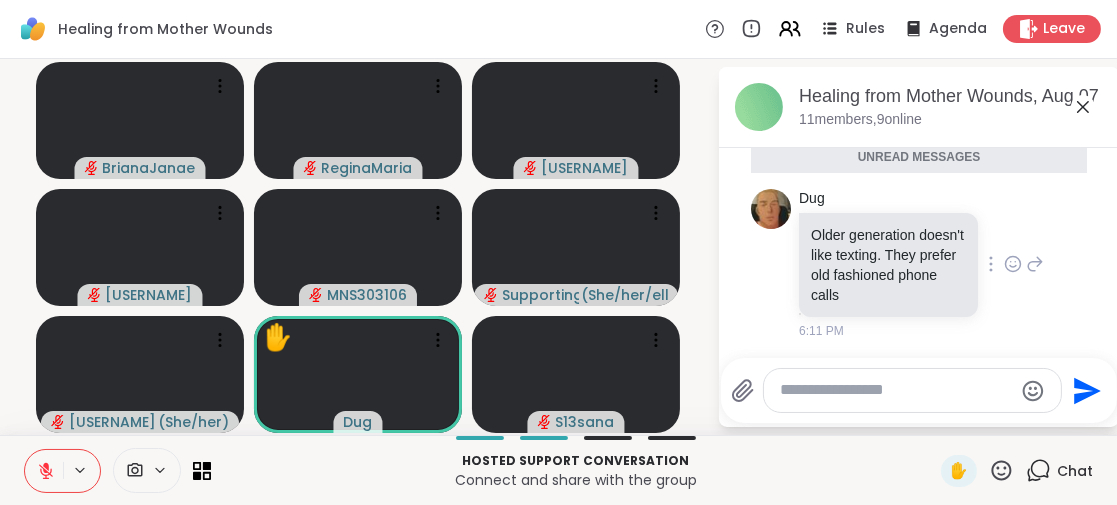click 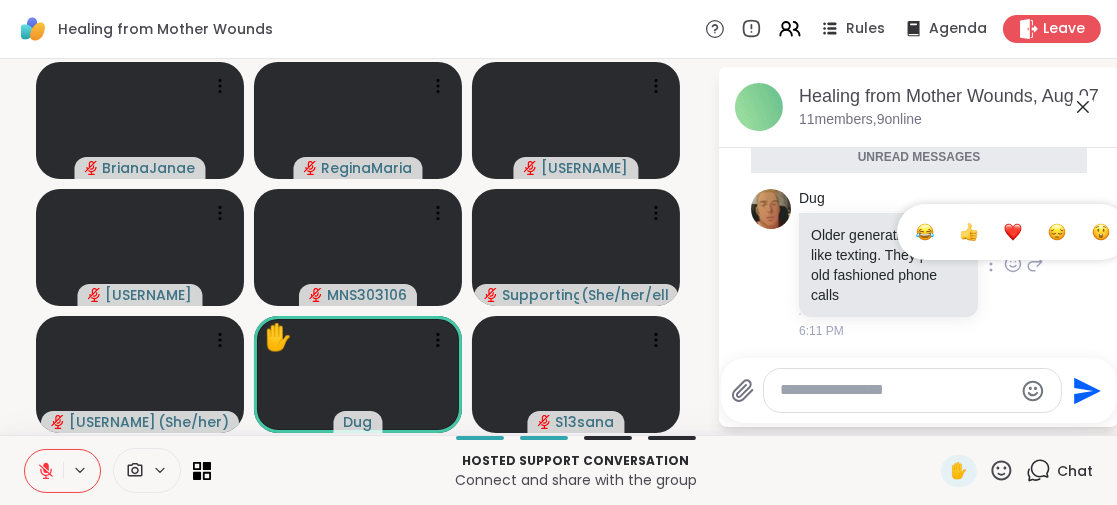 click at bounding box center [925, 232] 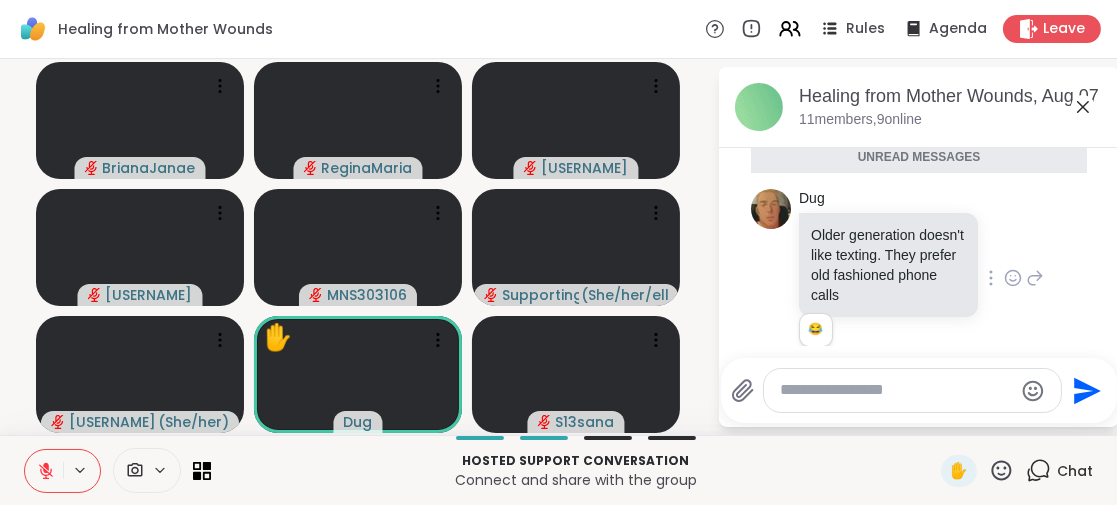 scroll, scrollTop: 63, scrollLeft: 0, axis: vertical 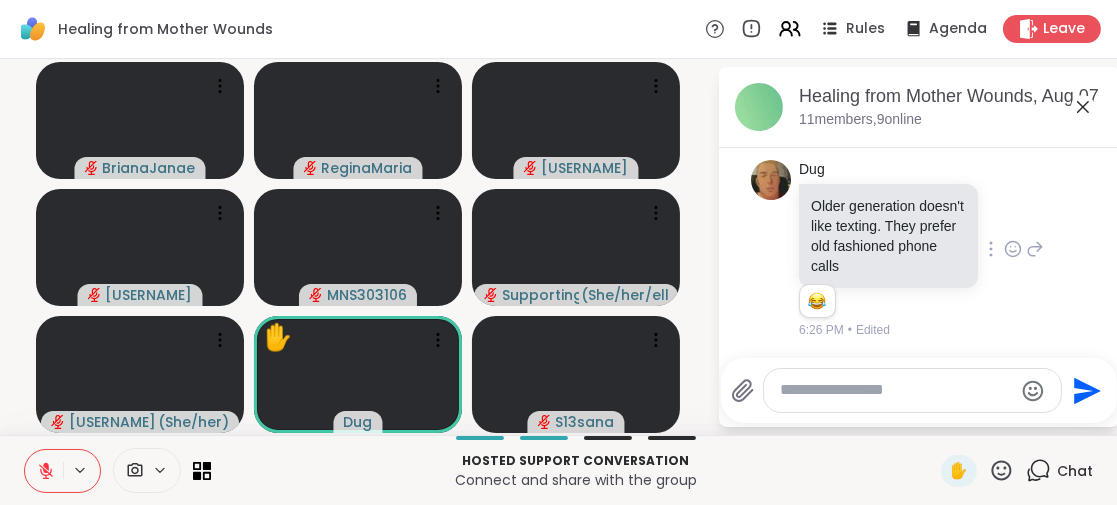 click 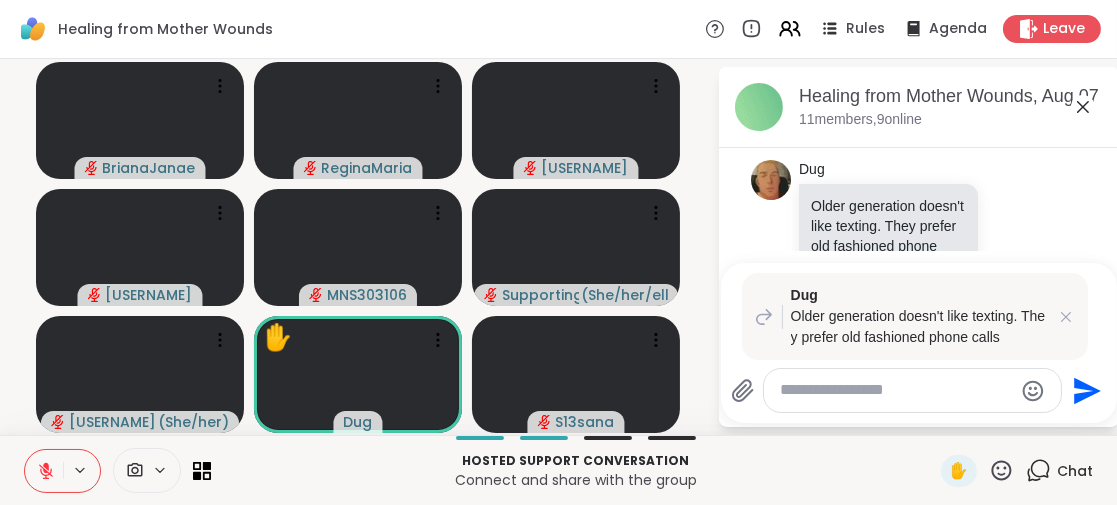 click at bounding box center (896, 390) 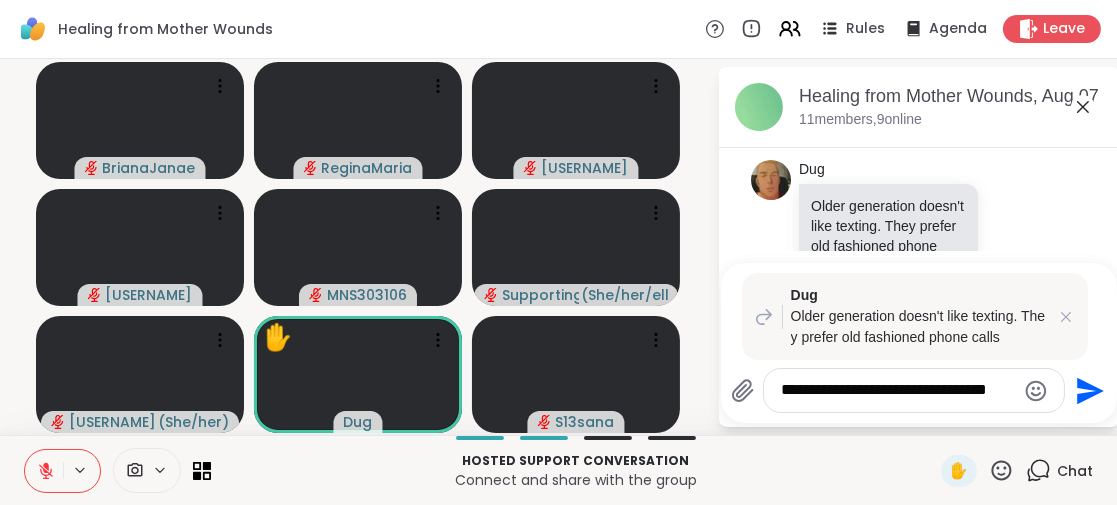 type on "**********" 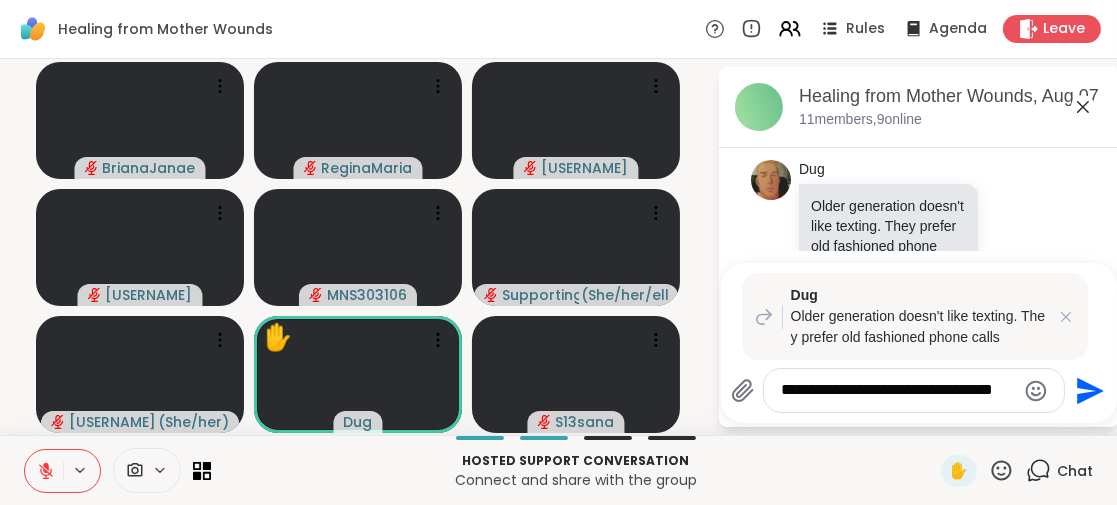 type 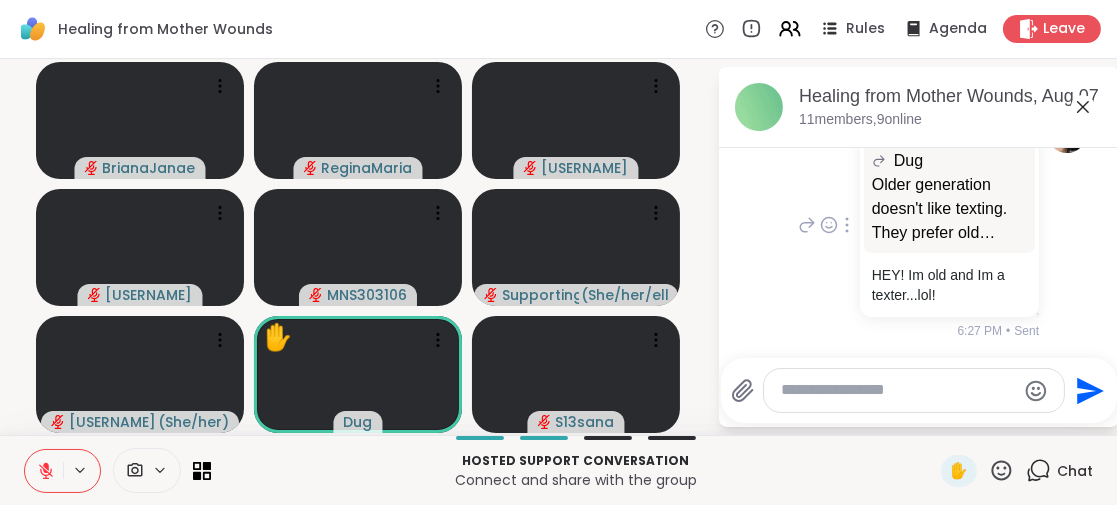scroll, scrollTop: 0, scrollLeft: 0, axis: both 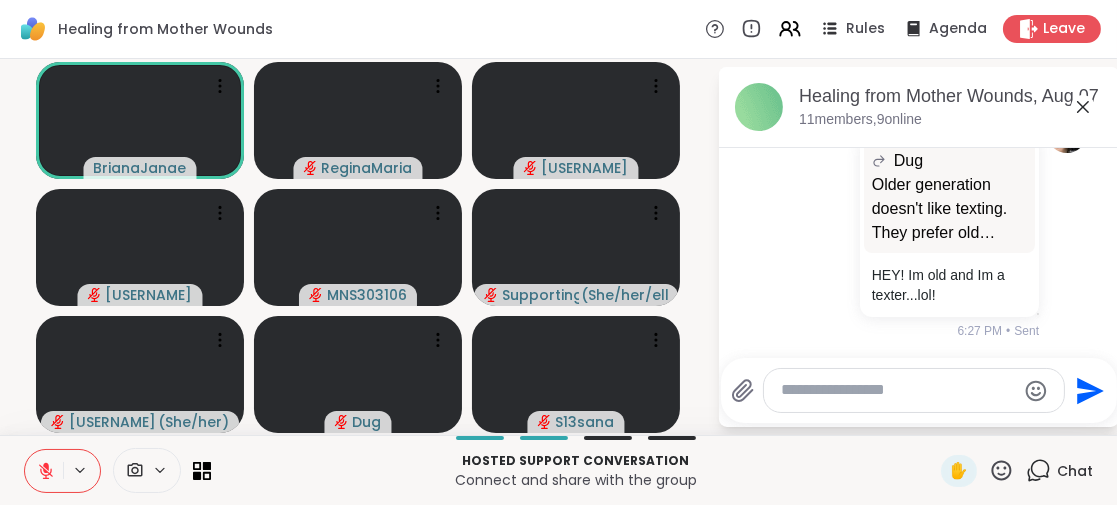 click 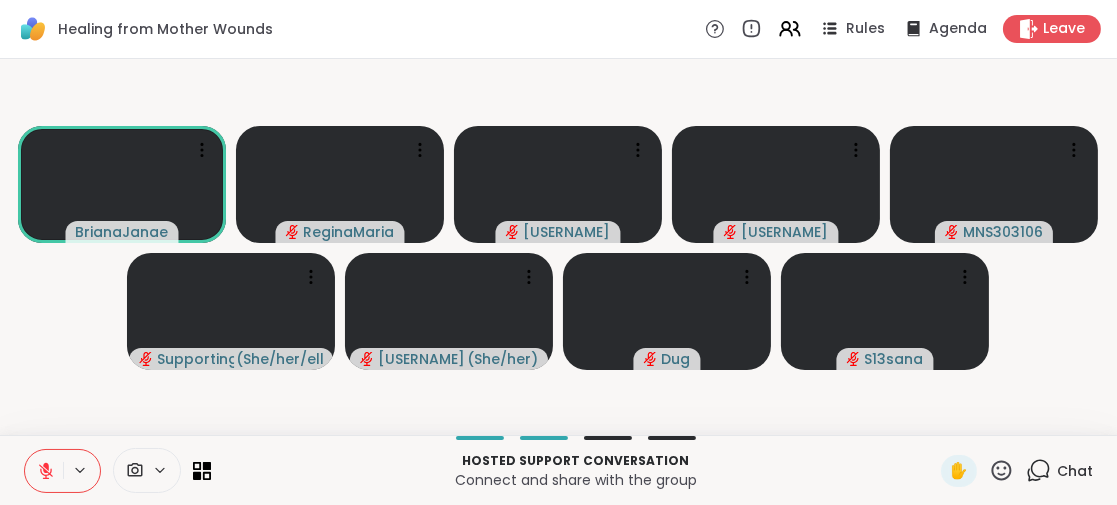 click 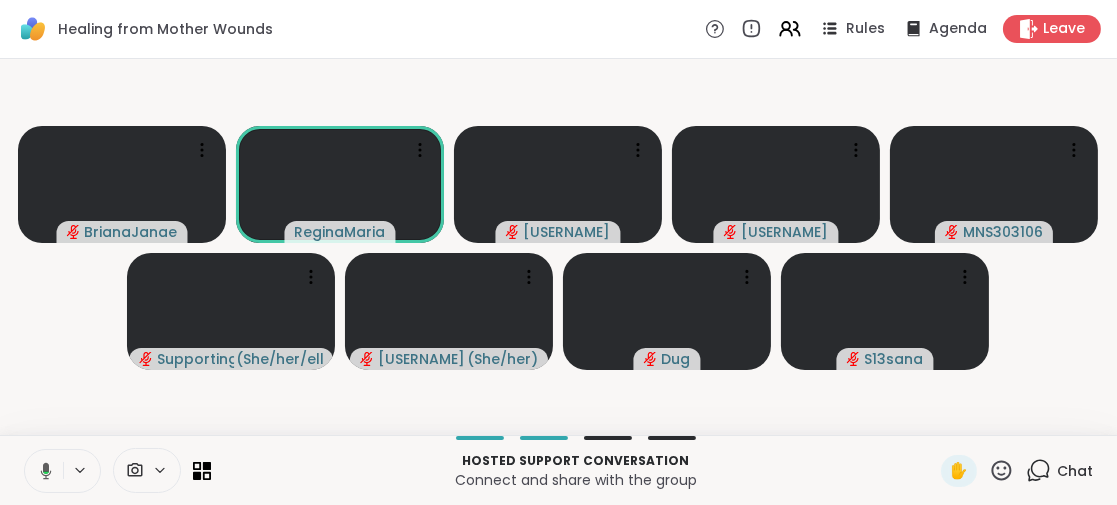 click 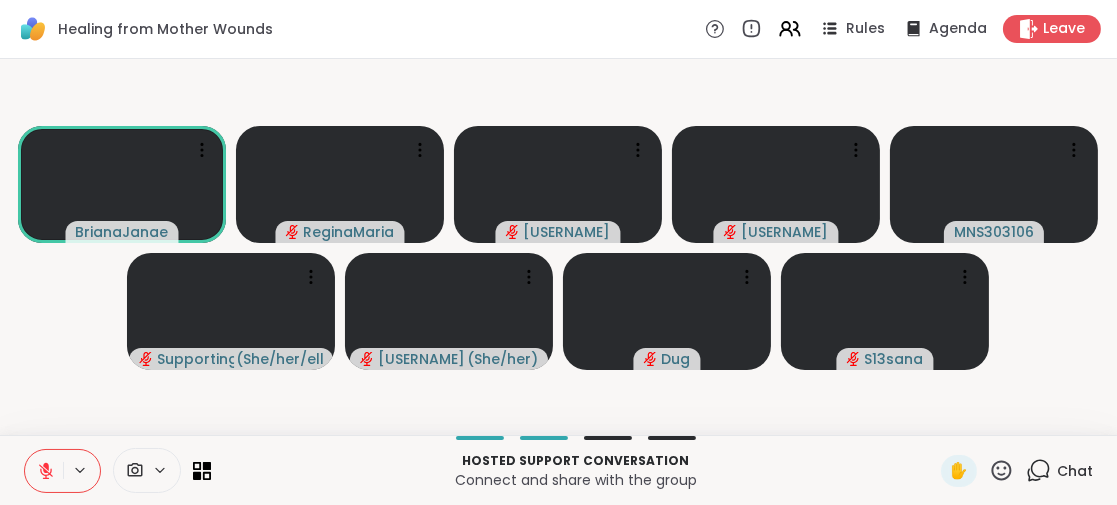 click 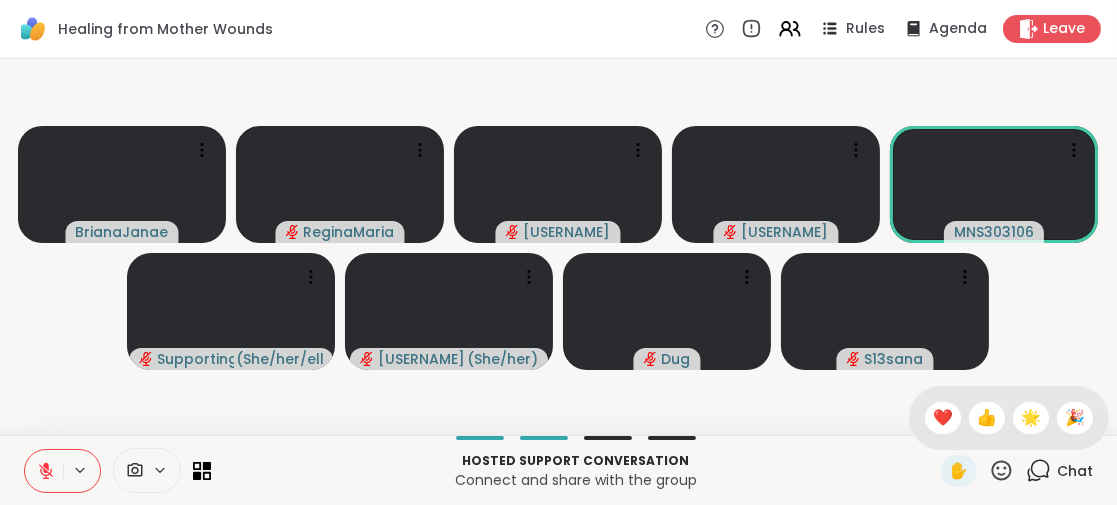 click 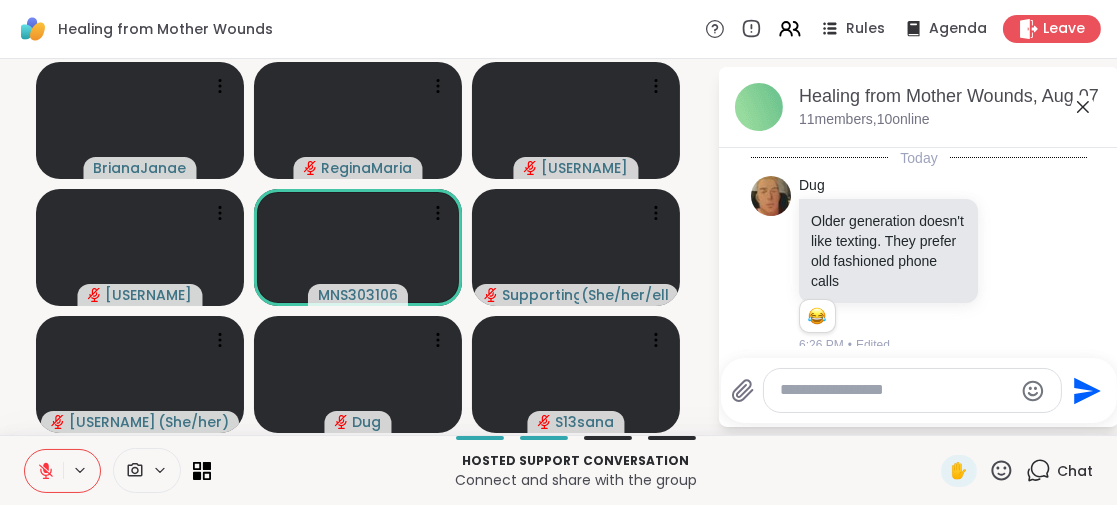 scroll, scrollTop: 287, scrollLeft: 0, axis: vertical 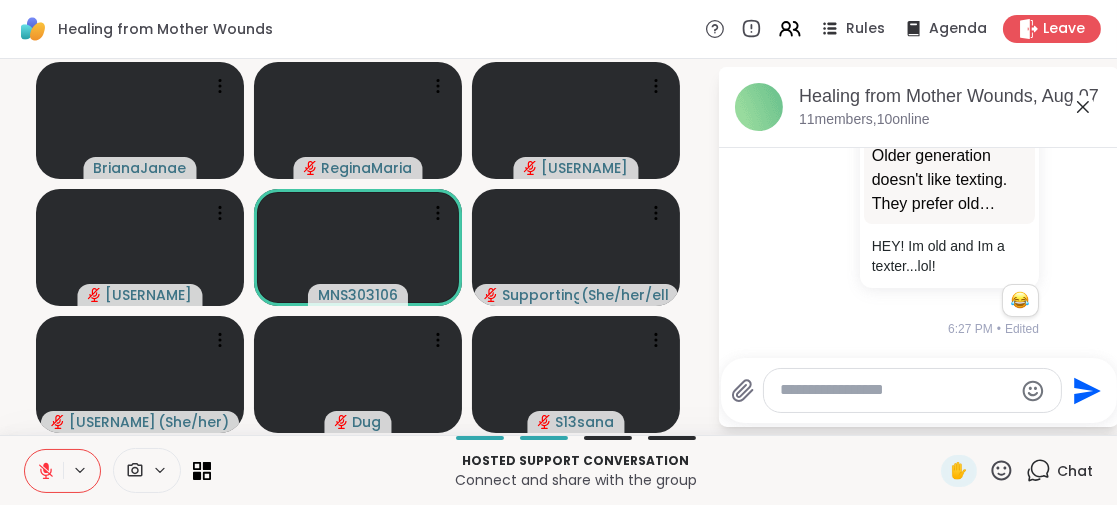 click at bounding box center (896, 390) 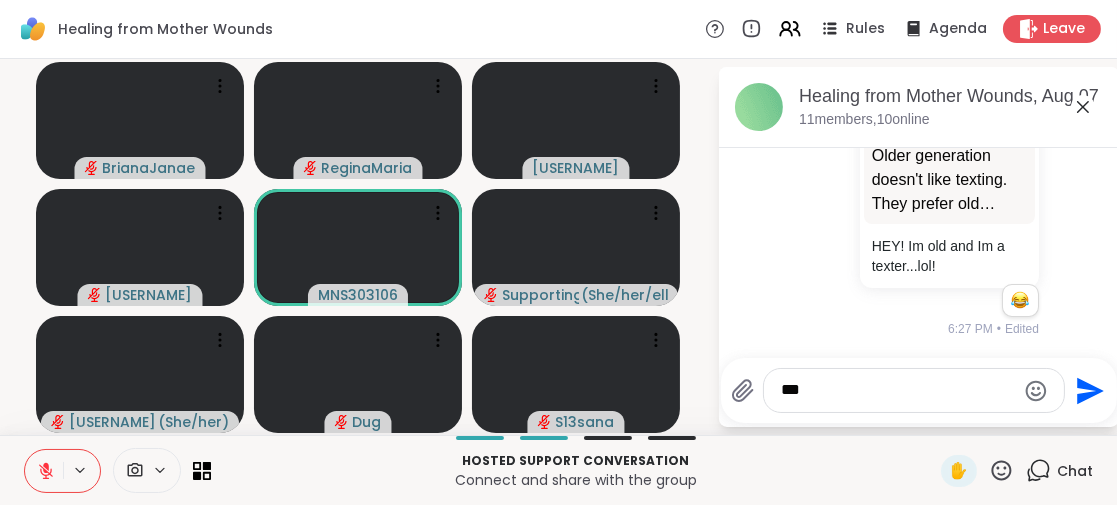 type on "***" 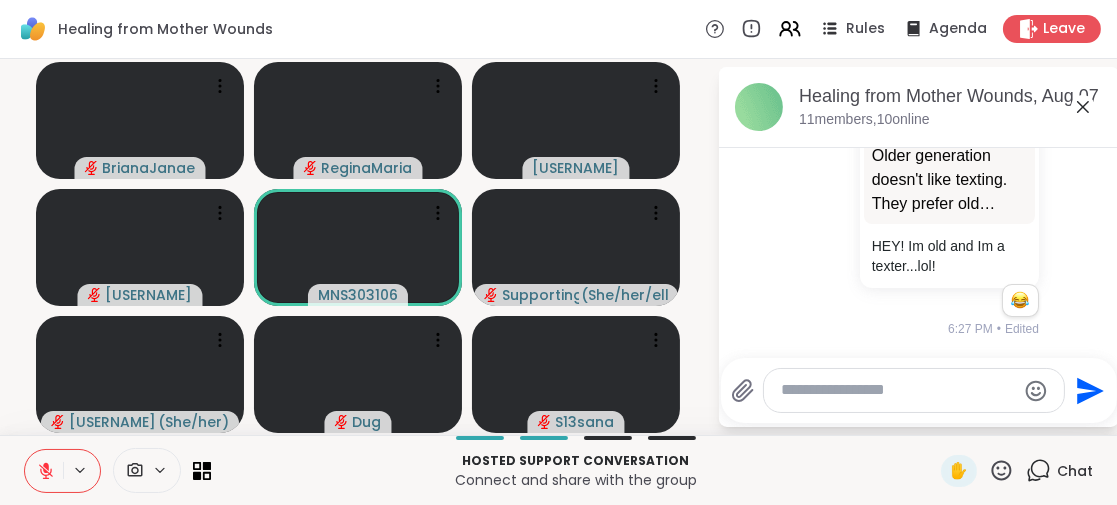 scroll, scrollTop: 393, scrollLeft: 0, axis: vertical 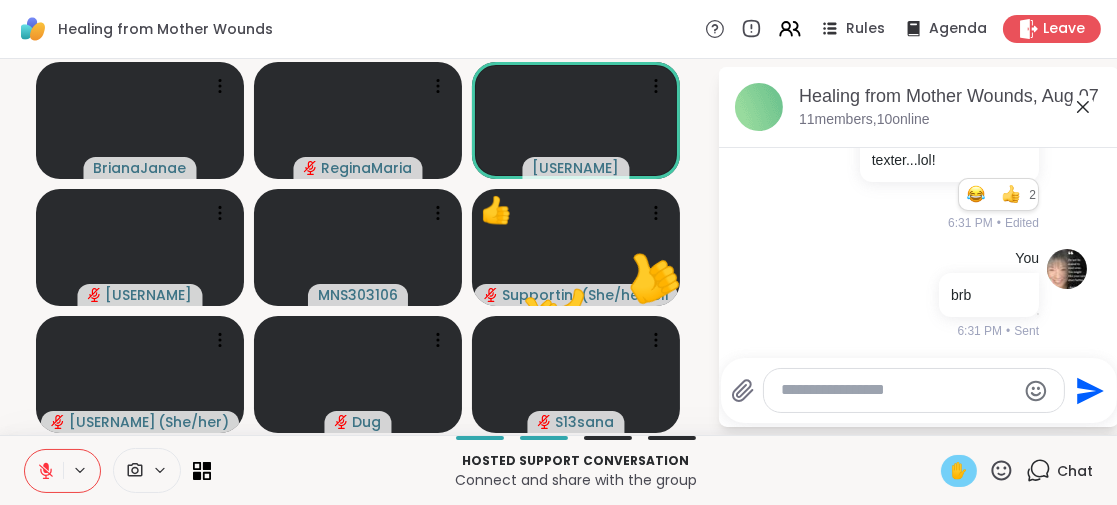 click on "✋" at bounding box center (959, 471) 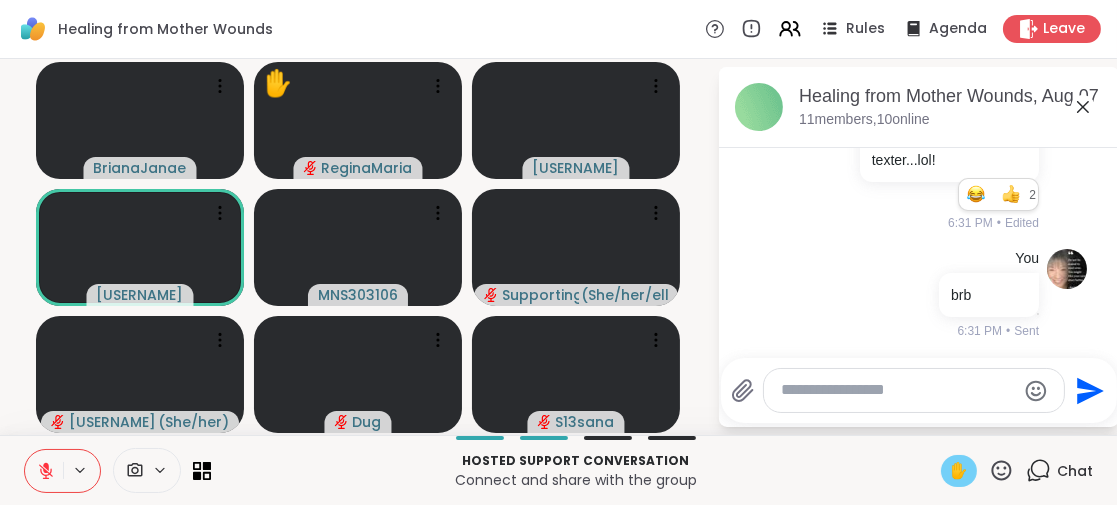 drag, startPoint x: 45, startPoint y: 464, endPoint x: 300, endPoint y: 495, distance: 256.8774 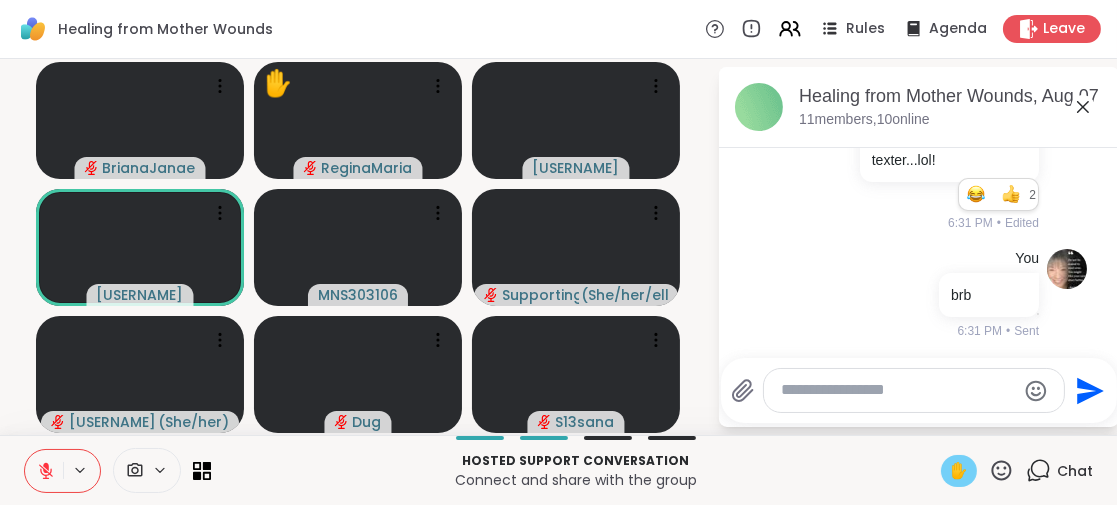 click on "✋" at bounding box center [959, 471] 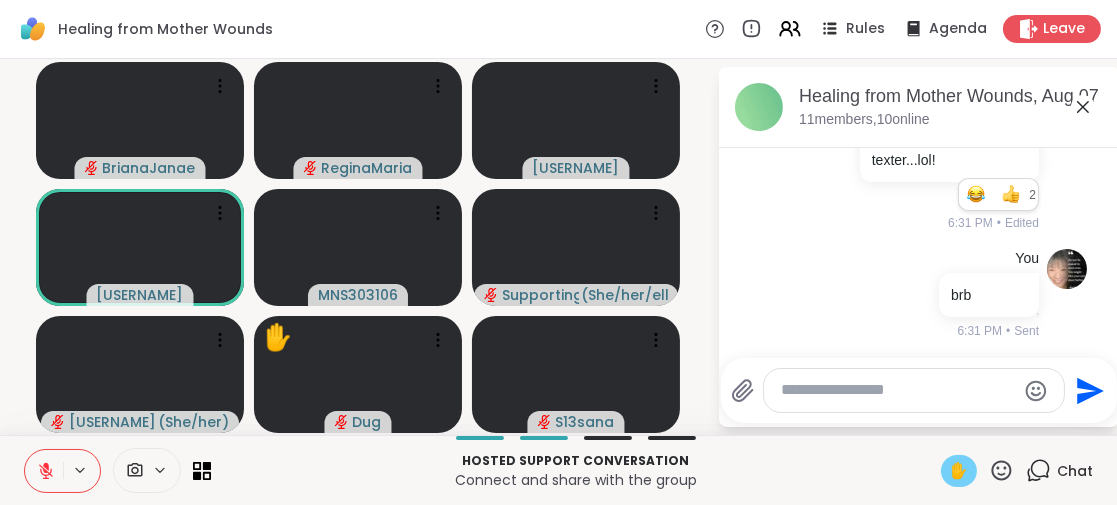 click on "✋" at bounding box center (959, 471) 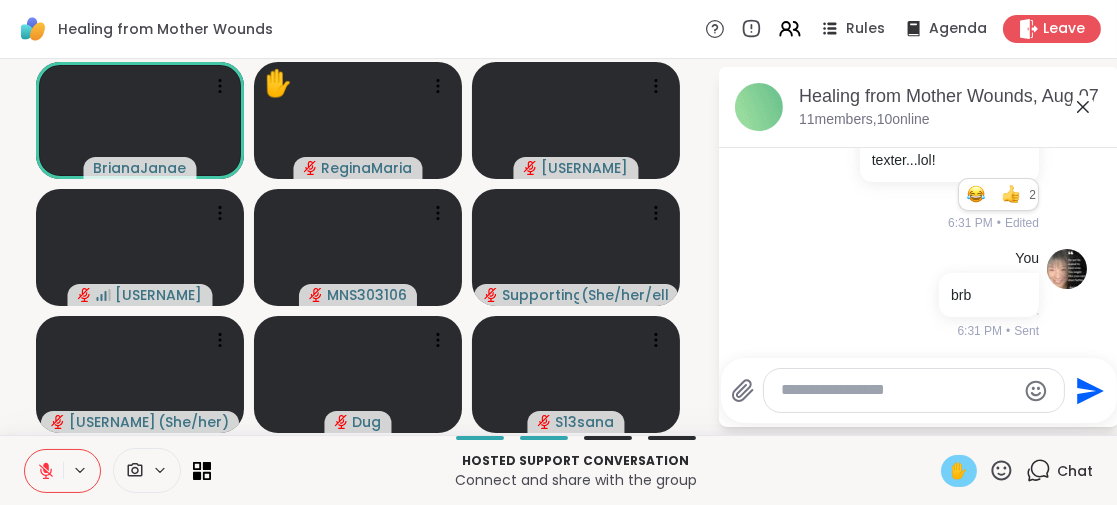 click 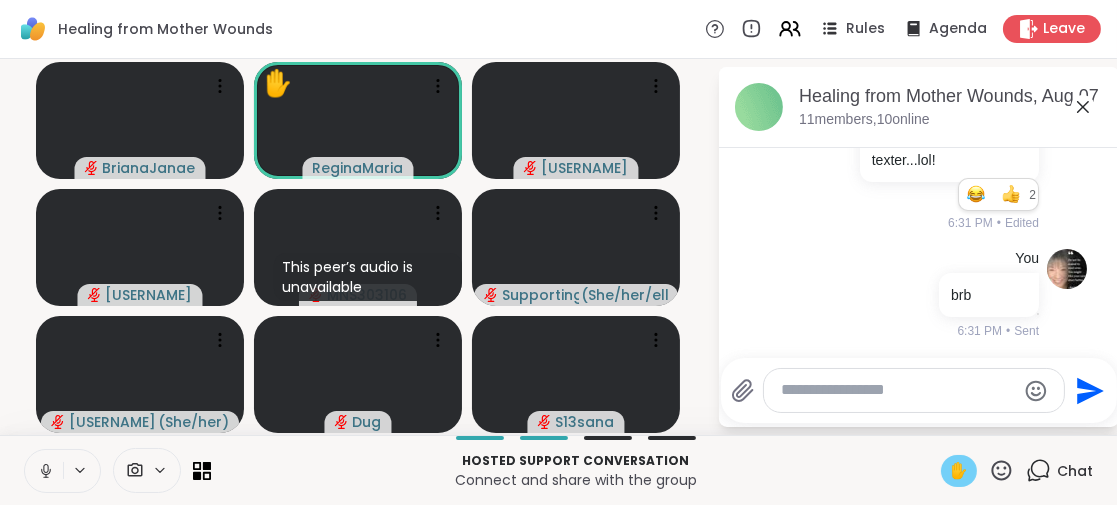 click 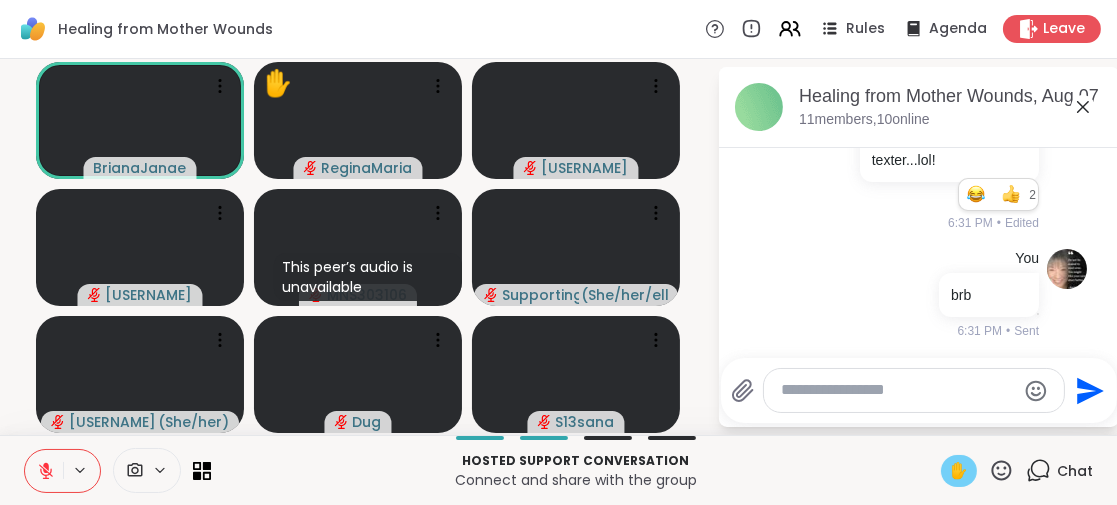 click on "✋" at bounding box center [959, 471] 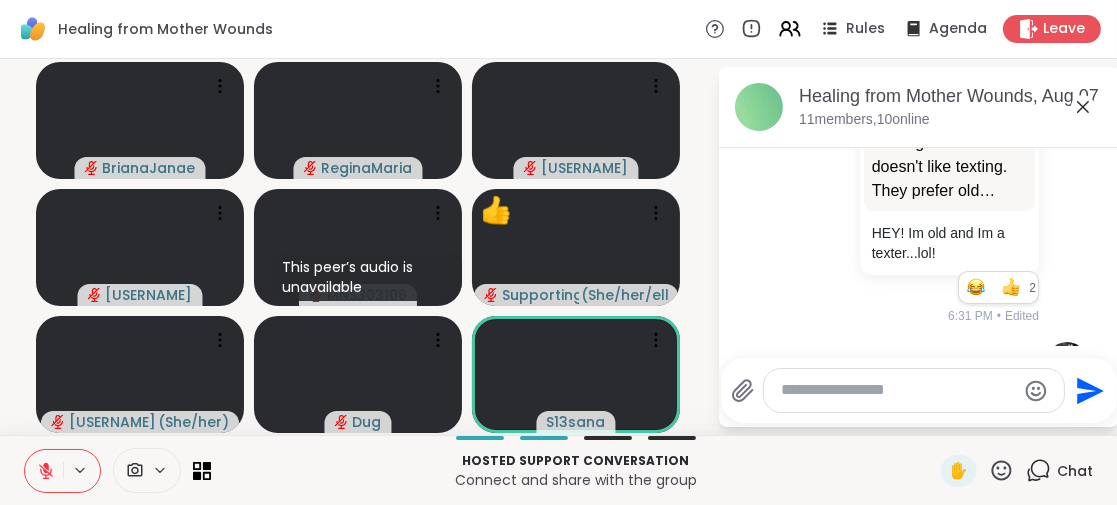 scroll, scrollTop: 393, scrollLeft: 0, axis: vertical 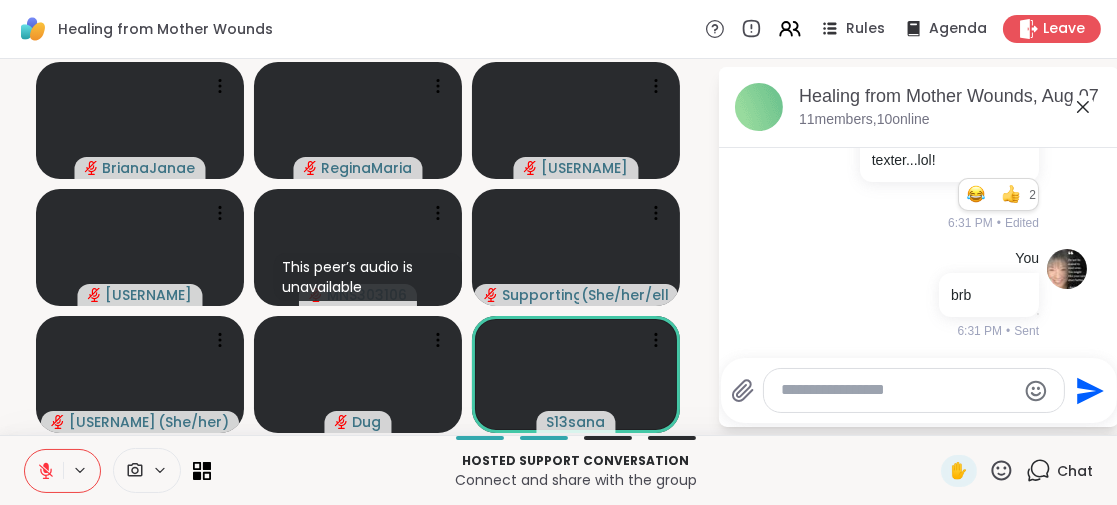 click 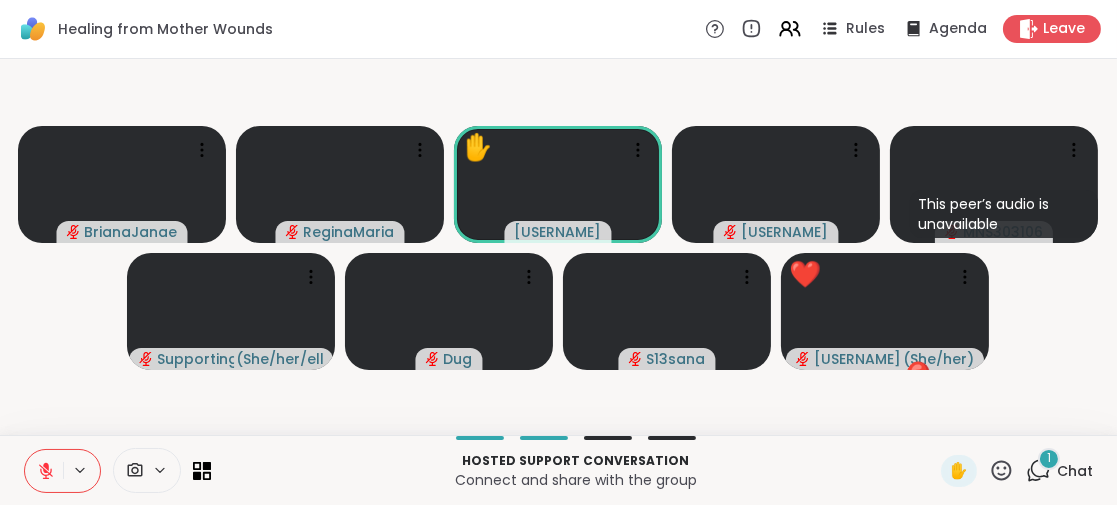 click on "1" at bounding box center [1049, 458] 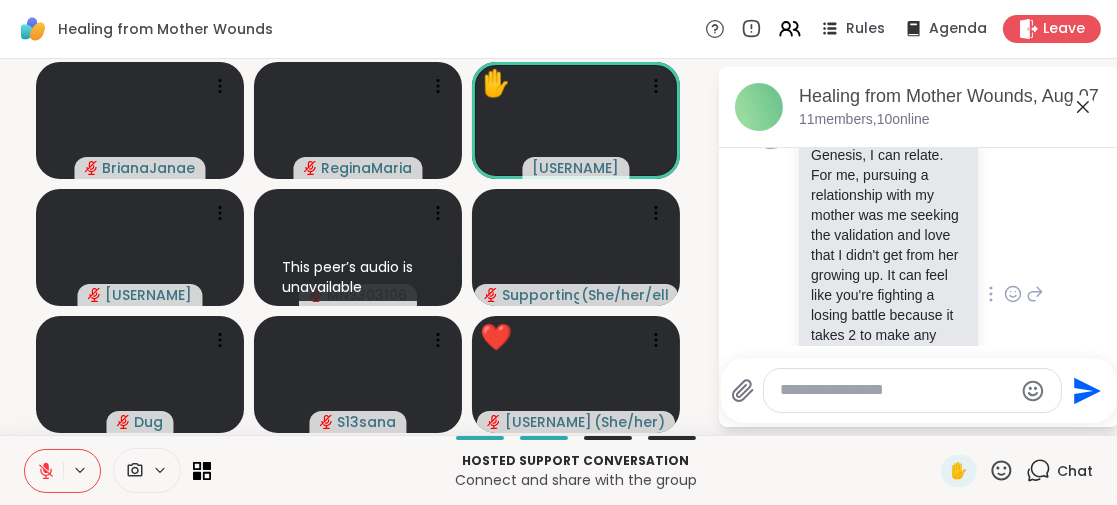 scroll, scrollTop: 606, scrollLeft: 0, axis: vertical 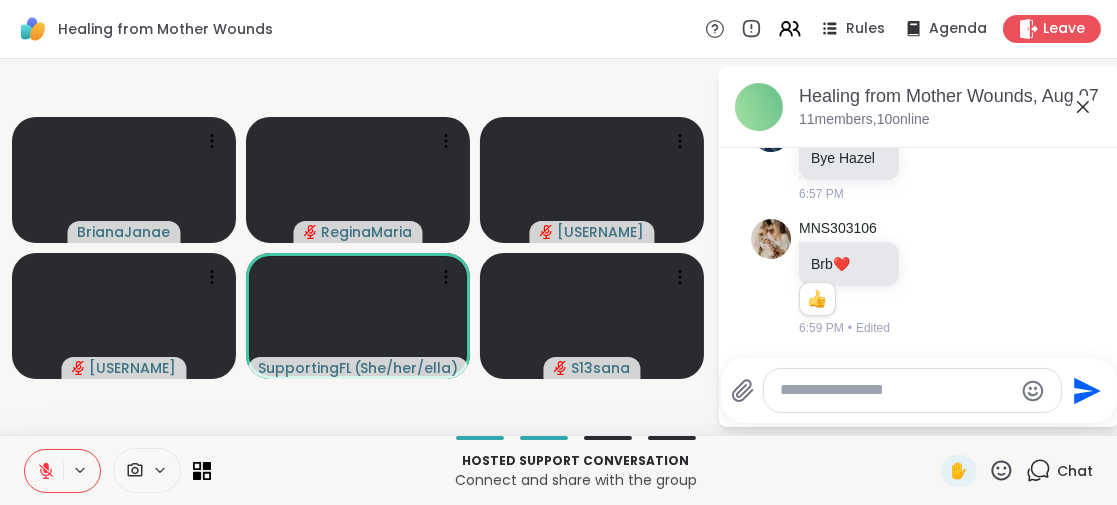 click at bounding box center (896, 390) 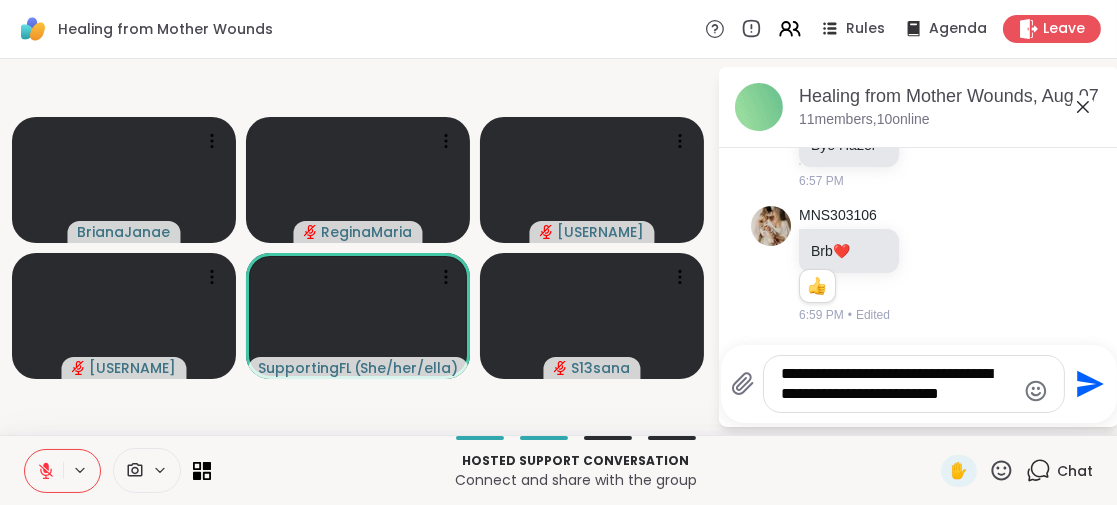 scroll, scrollTop: 0, scrollLeft: 0, axis: both 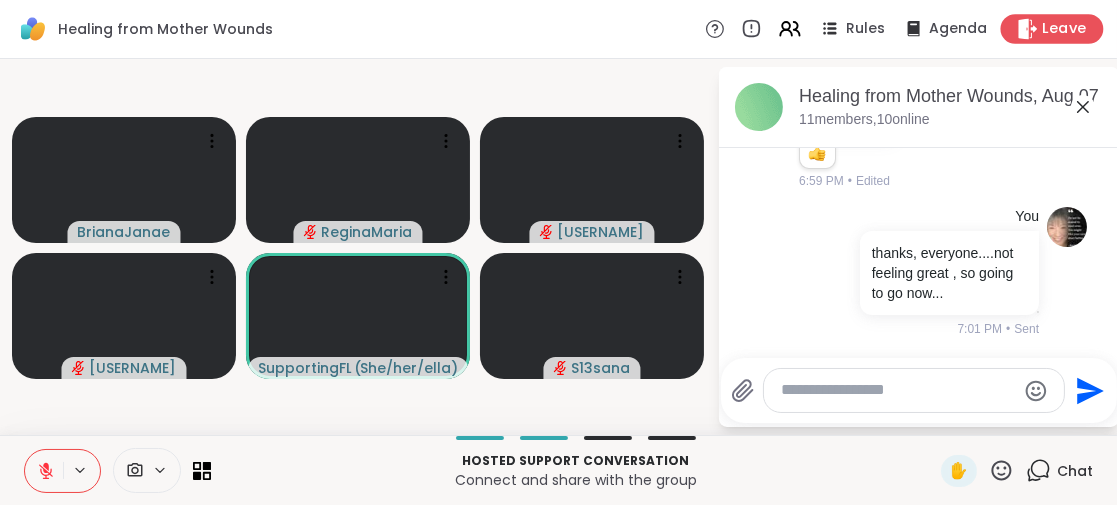 click on "Leave" at bounding box center [1065, 29] 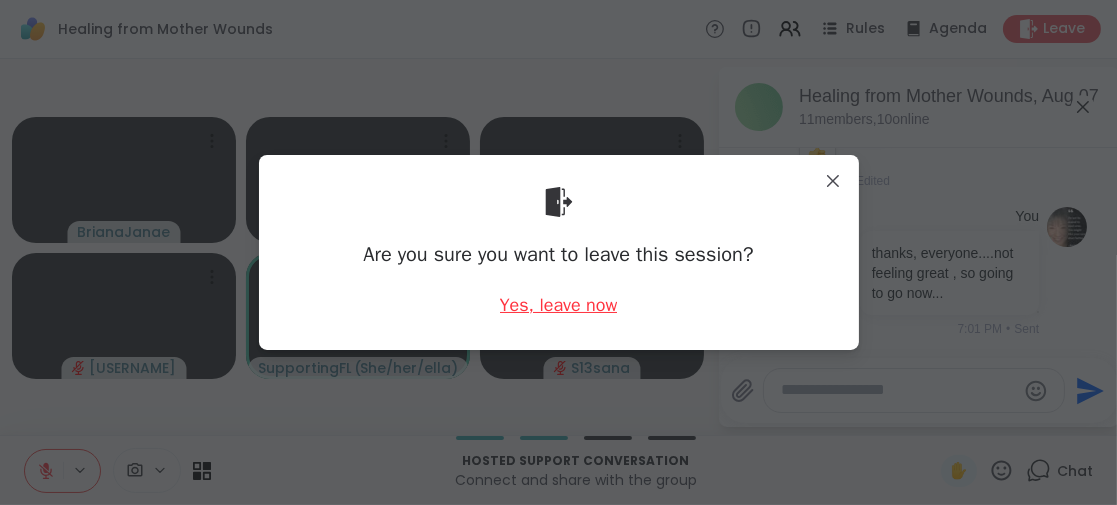 click on "Yes, leave now" at bounding box center (559, 305) 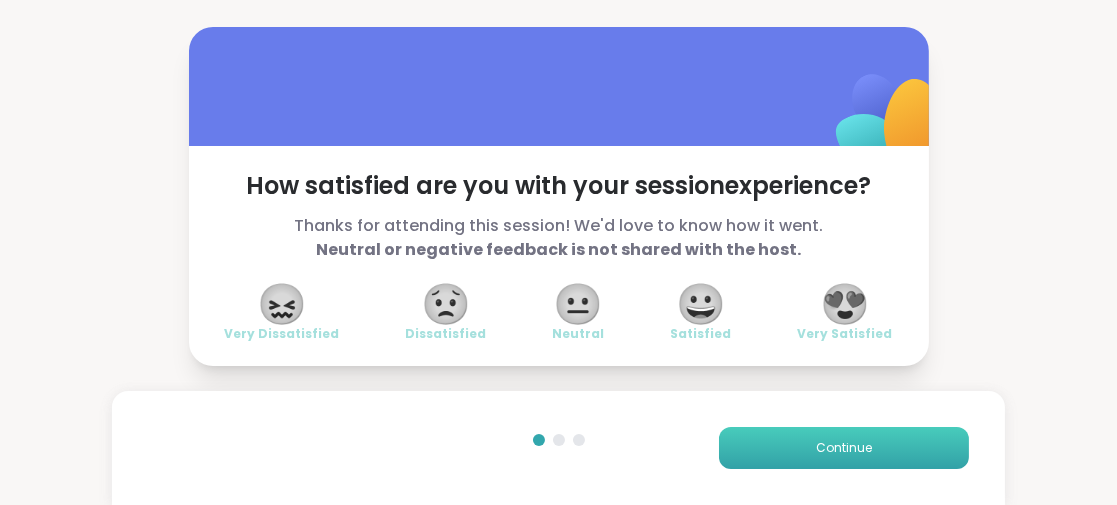 click on "Continue" at bounding box center [844, 448] 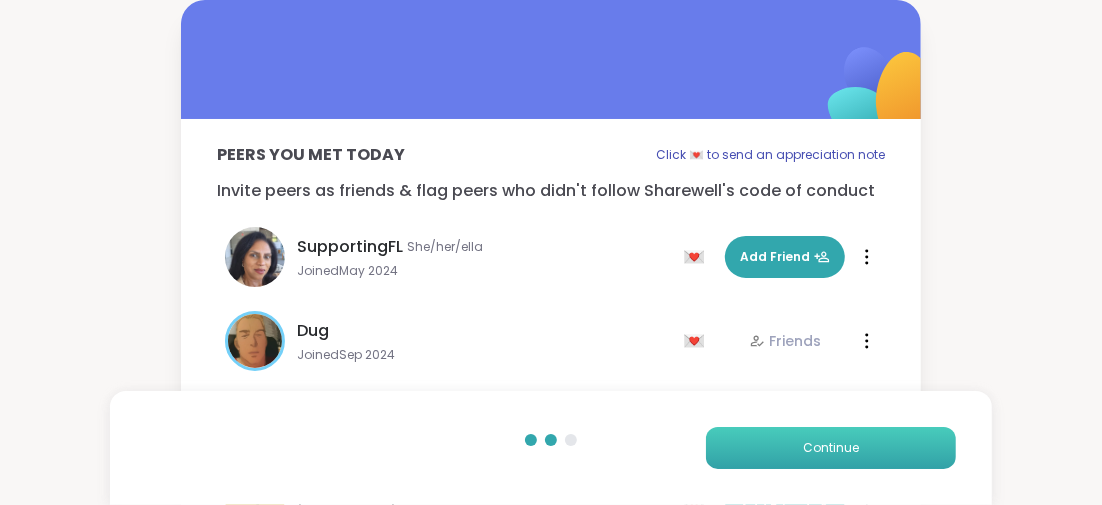 click on "Continue" at bounding box center [831, 448] 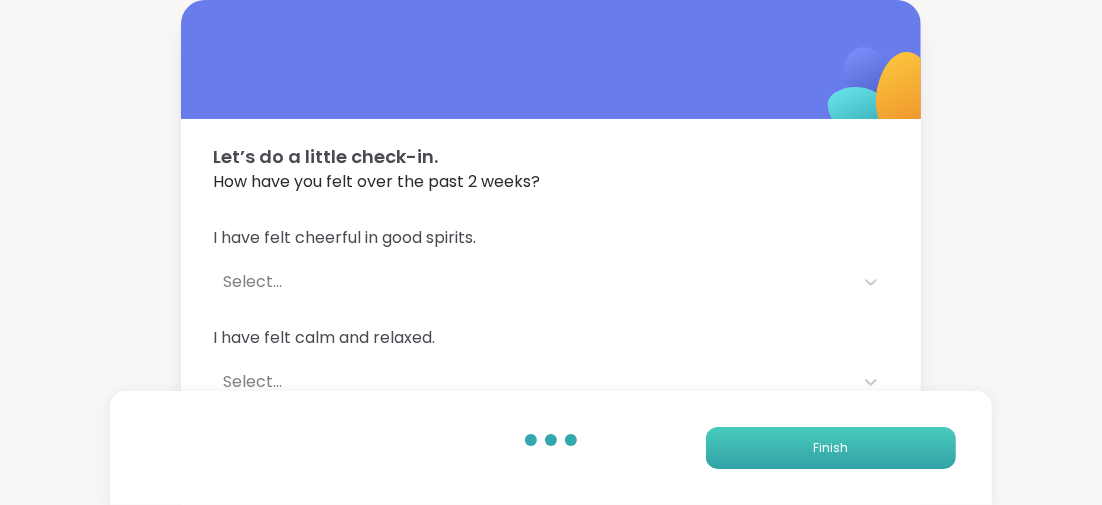 click on "Finish" at bounding box center (831, 448) 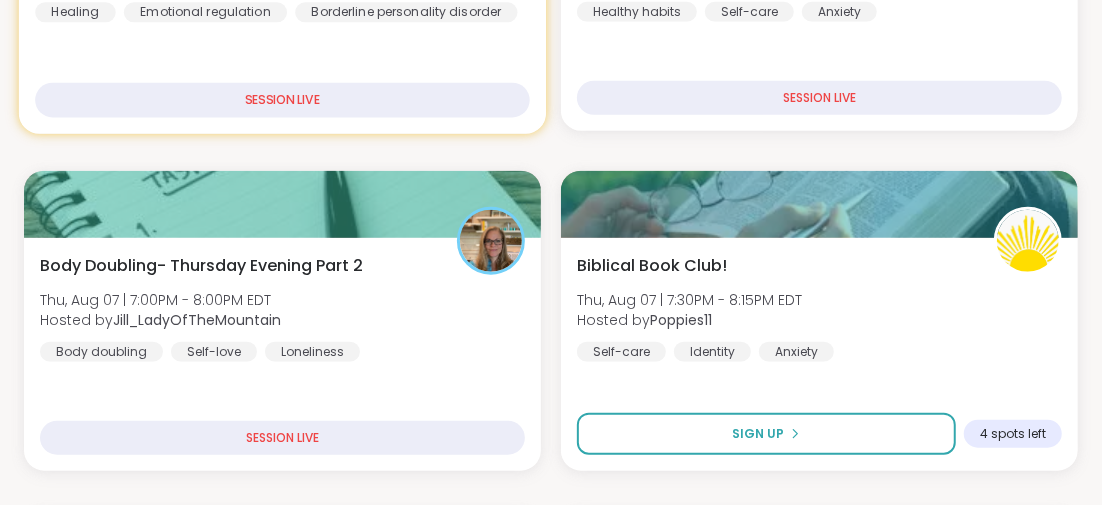 scroll, scrollTop: 700, scrollLeft: 0, axis: vertical 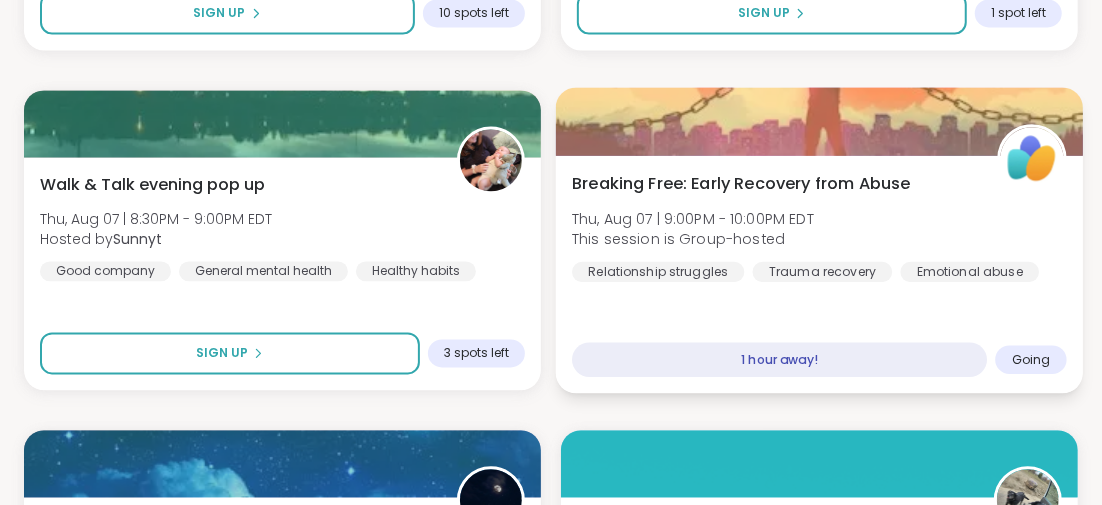 click on "Breaking Free: Early Recovery from Abuse" at bounding box center (741, 183) 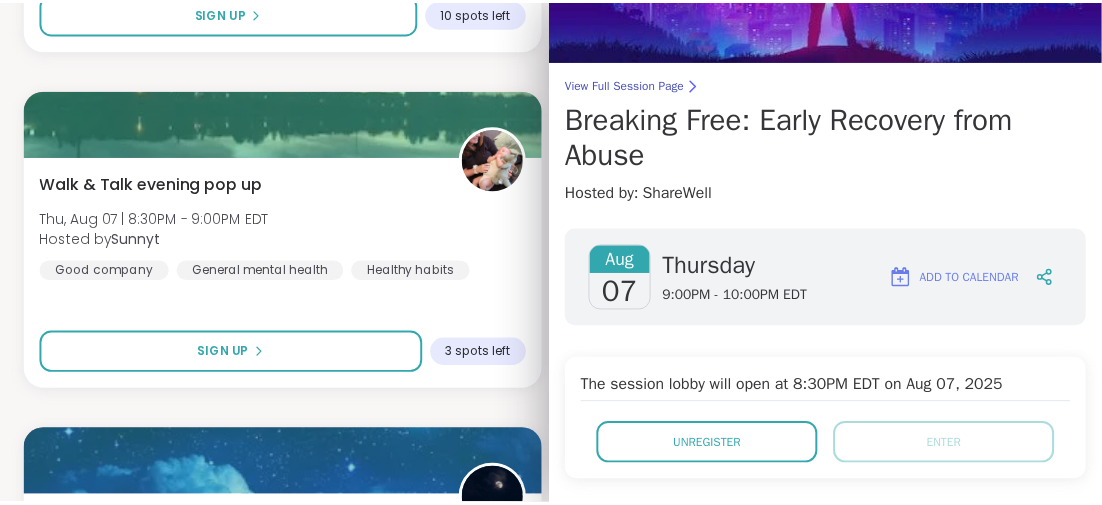 scroll, scrollTop: 0, scrollLeft: 0, axis: both 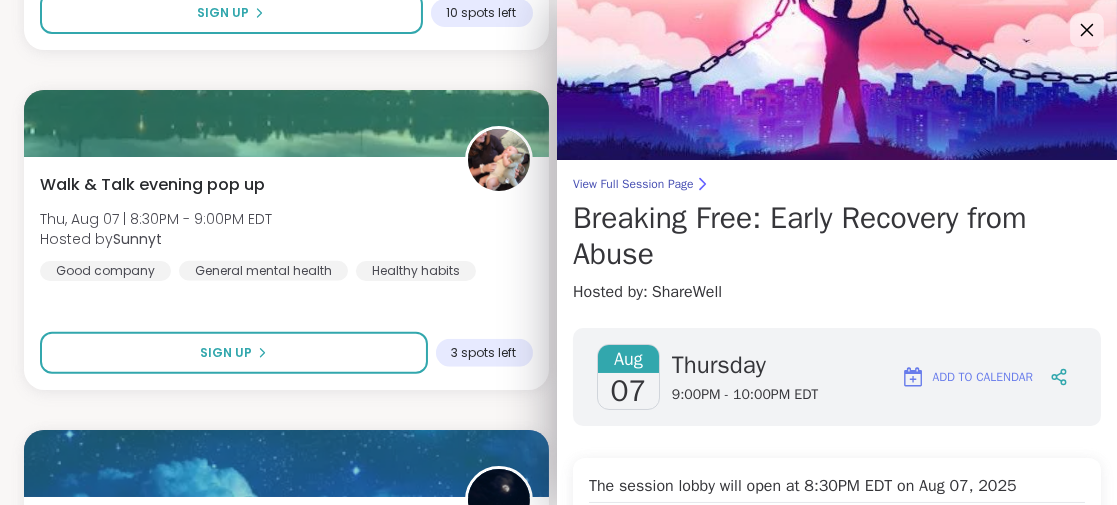 click 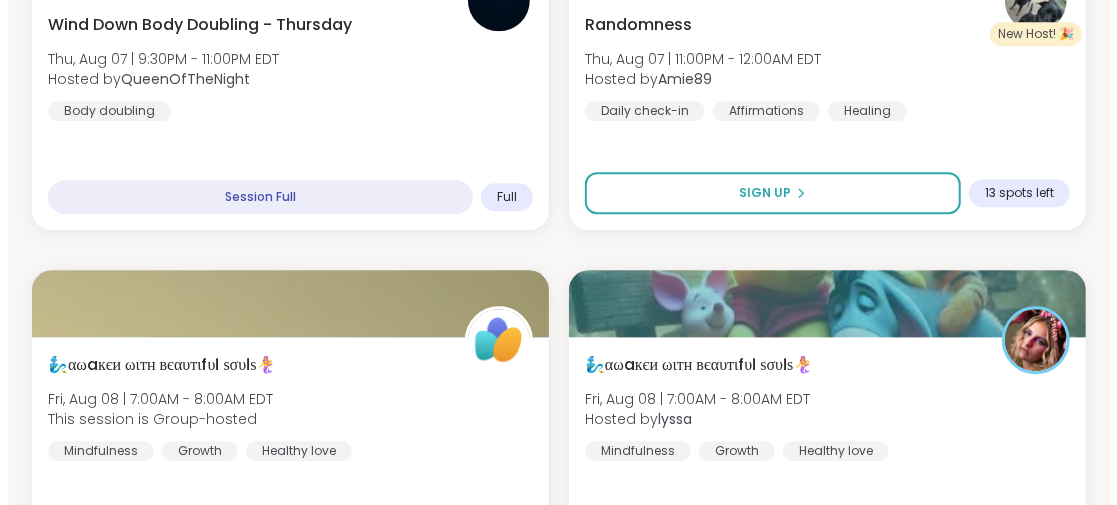 scroll, scrollTop: 2600, scrollLeft: 0, axis: vertical 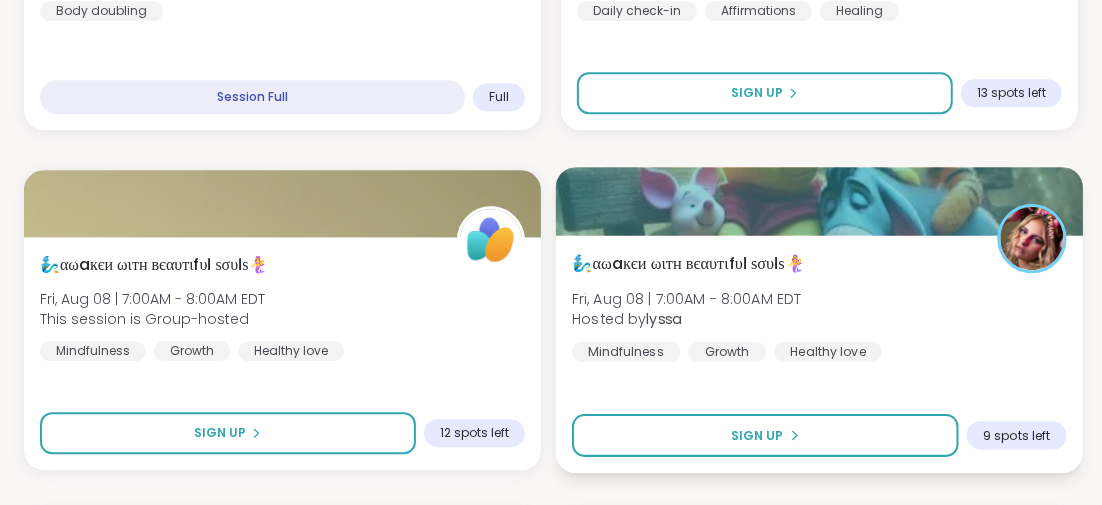 click on "🧞‍♂️αωaкєи ωιтн вєαυтιfυℓ ѕσυℓѕ🧜‍♀️" at bounding box center [688, 263] 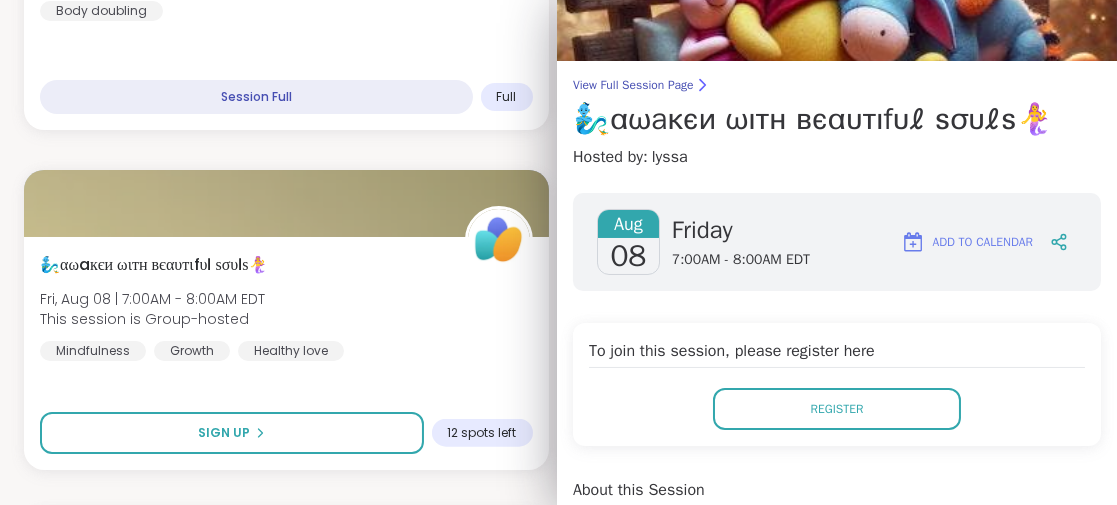 scroll, scrollTop: 0, scrollLeft: 0, axis: both 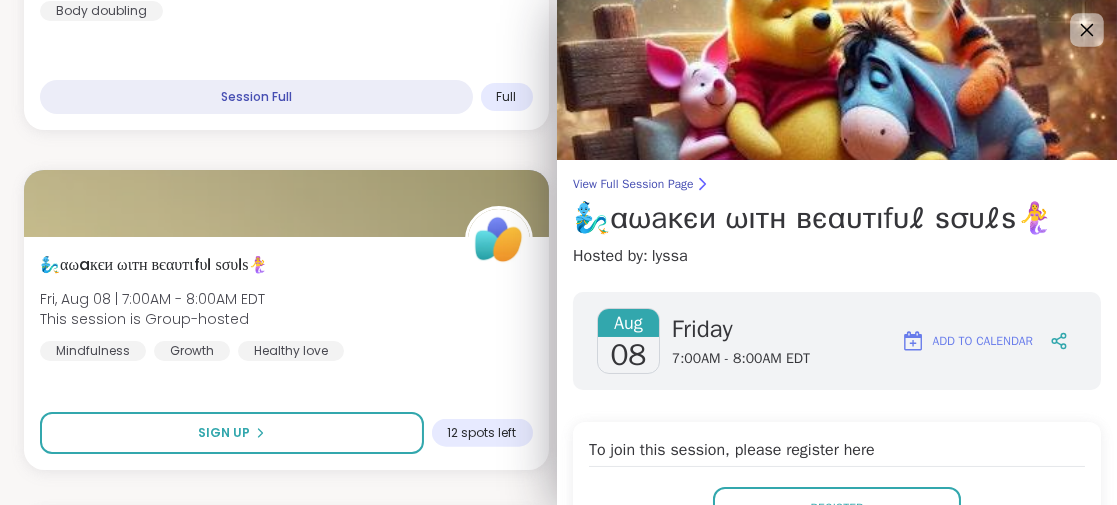 click 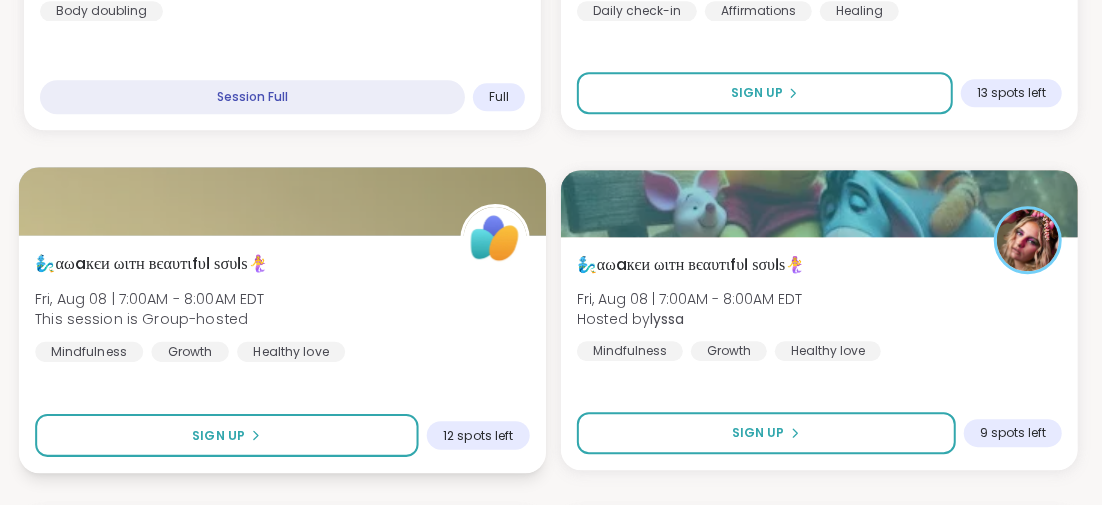 drag, startPoint x: 271, startPoint y: 264, endPoint x: 267, endPoint y: 274, distance: 10.770329 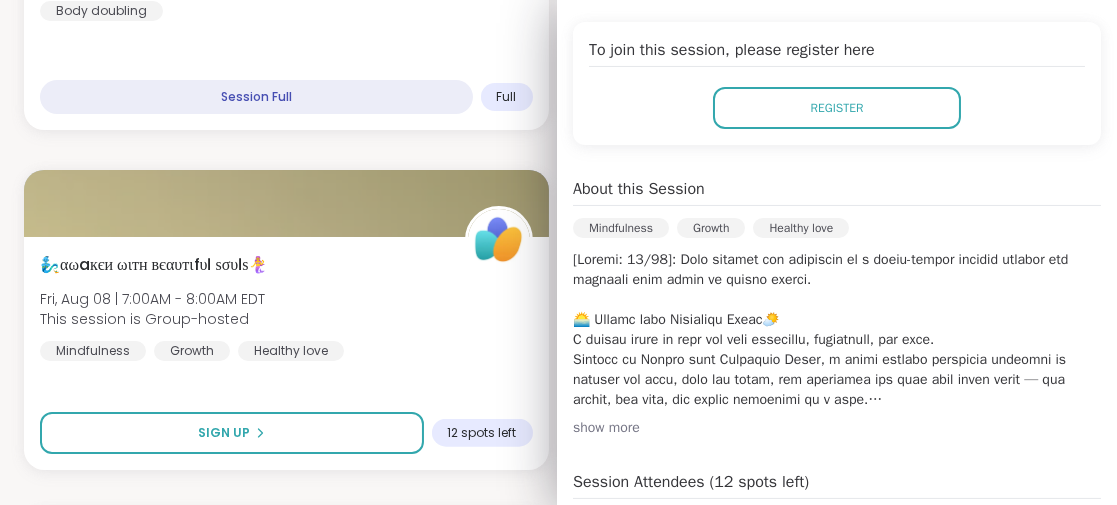 scroll, scrollTop: 499, scrollLeft: 0, axis: vertical 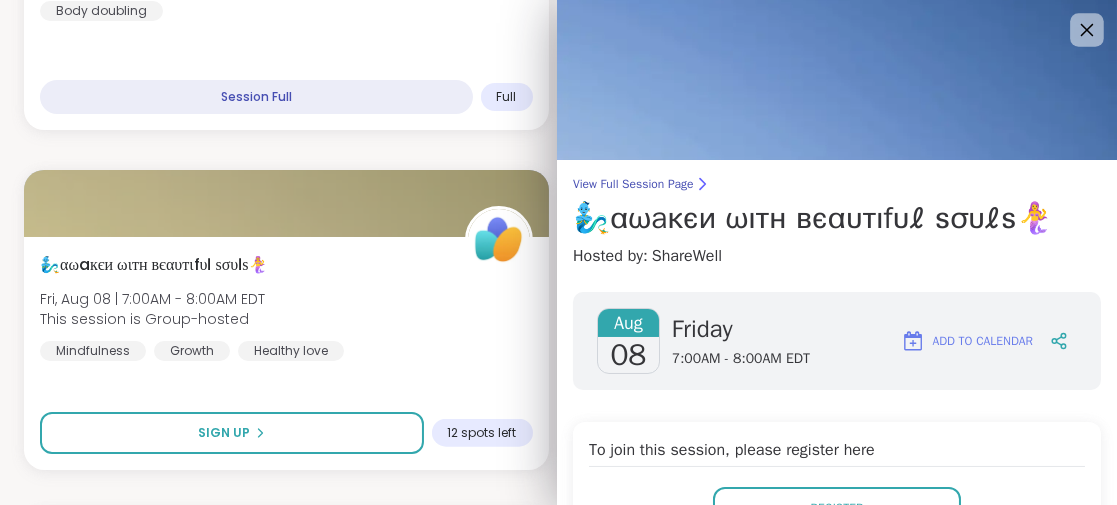 click 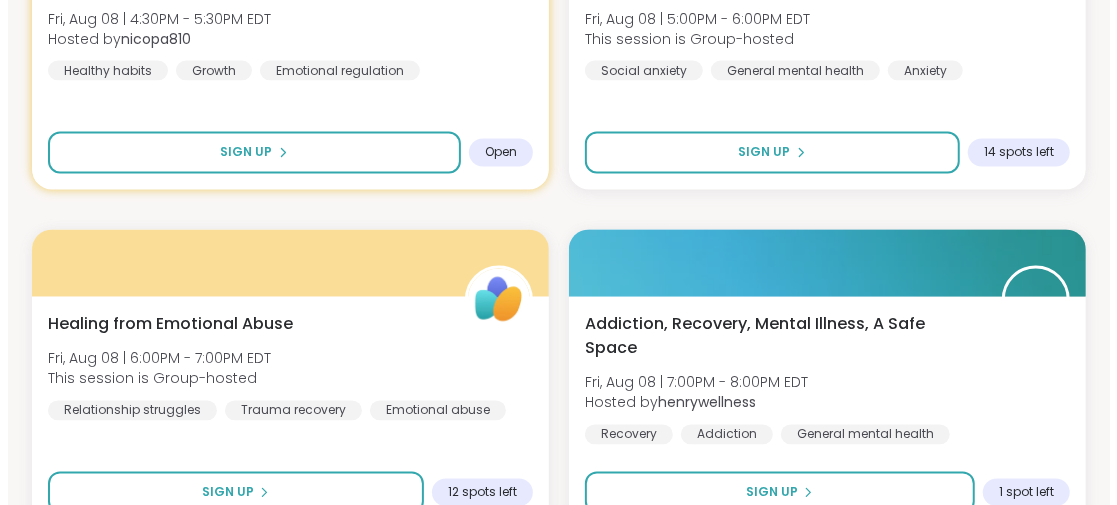 scroll, scrollTop: 5700, scrollLeft: 0, axis: vertical 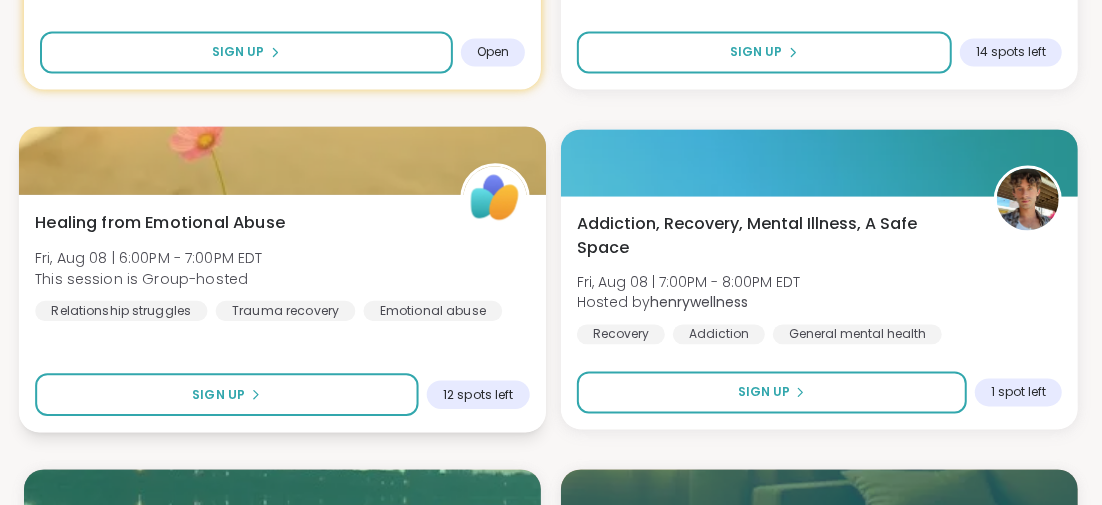 click on "Healing from Emotional Abuse" at bounding box center (160, 223) 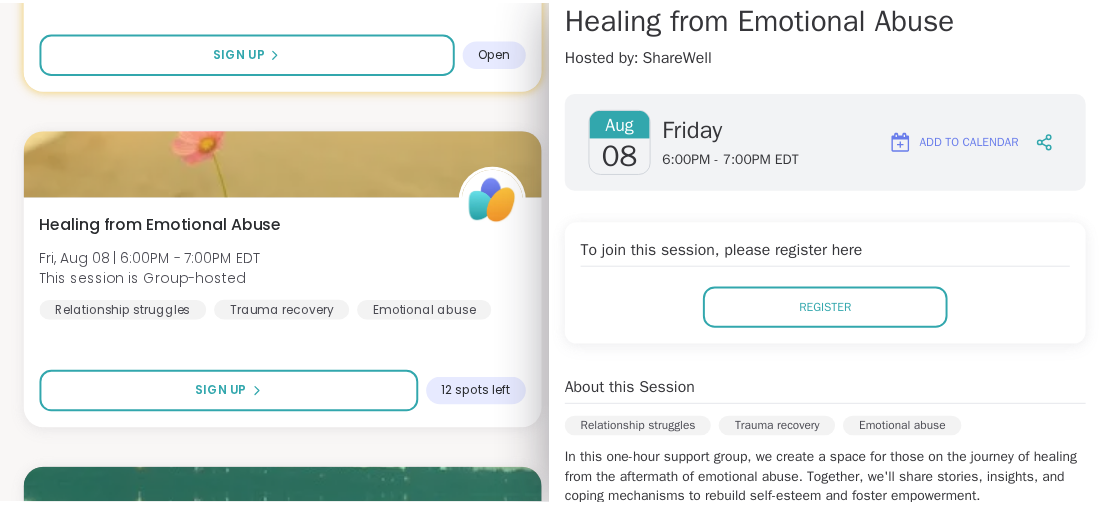 scroll, scrollTop: 0, scrollLeft: 0, axis: both 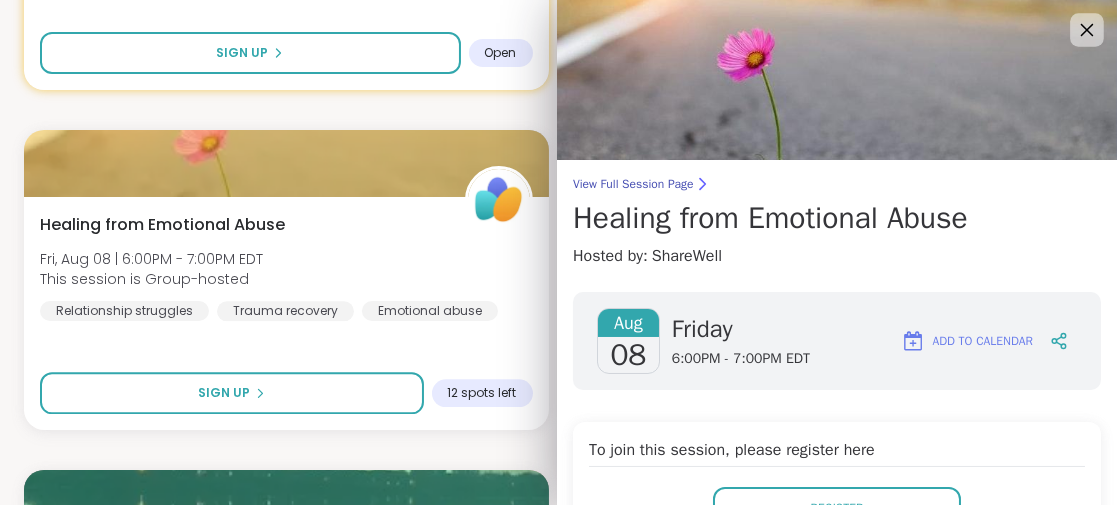 click at bounding box center (1087, 30) 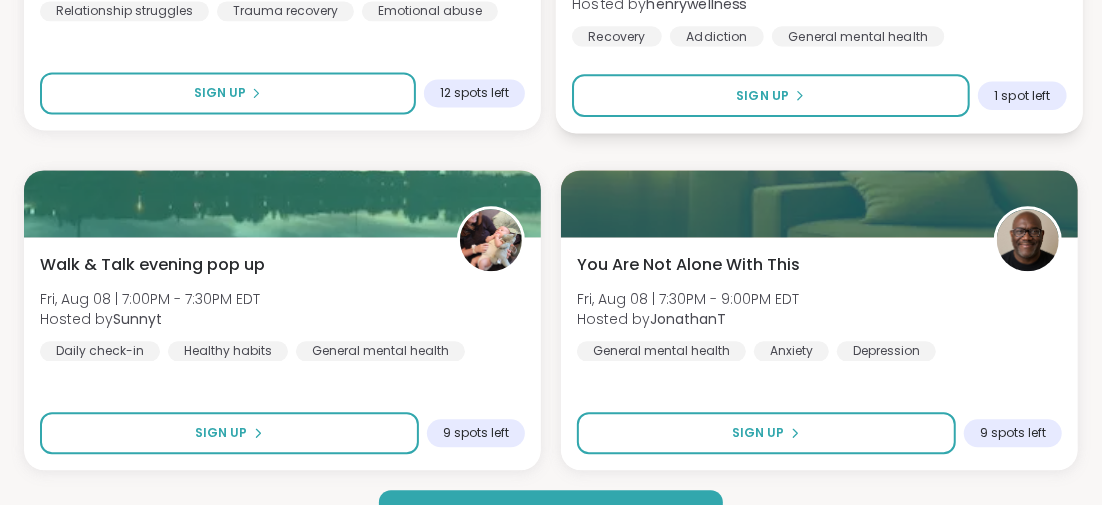 scroll, scrollTop: 6046, scrollLeft: 0, axis: vertical 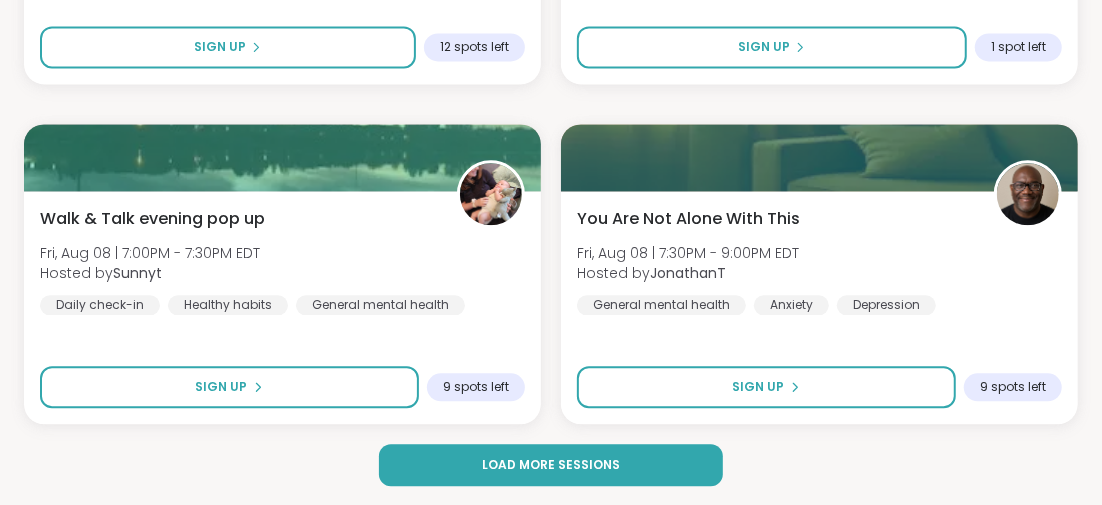 click on "Load more sessions" at bounding box center [550, 465] 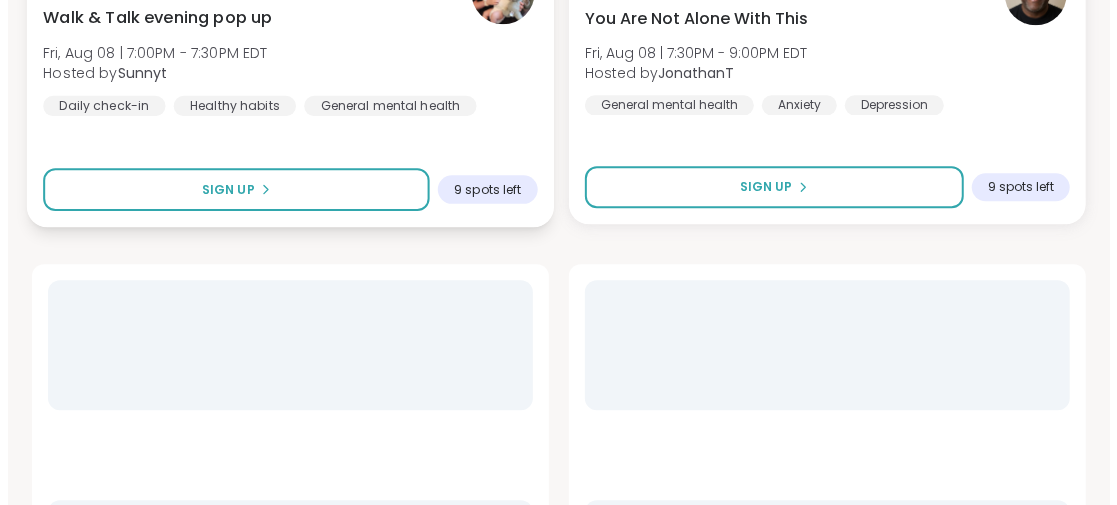 scroll, scrollTop: 6346, scrollLeft: 0, axis: vertical 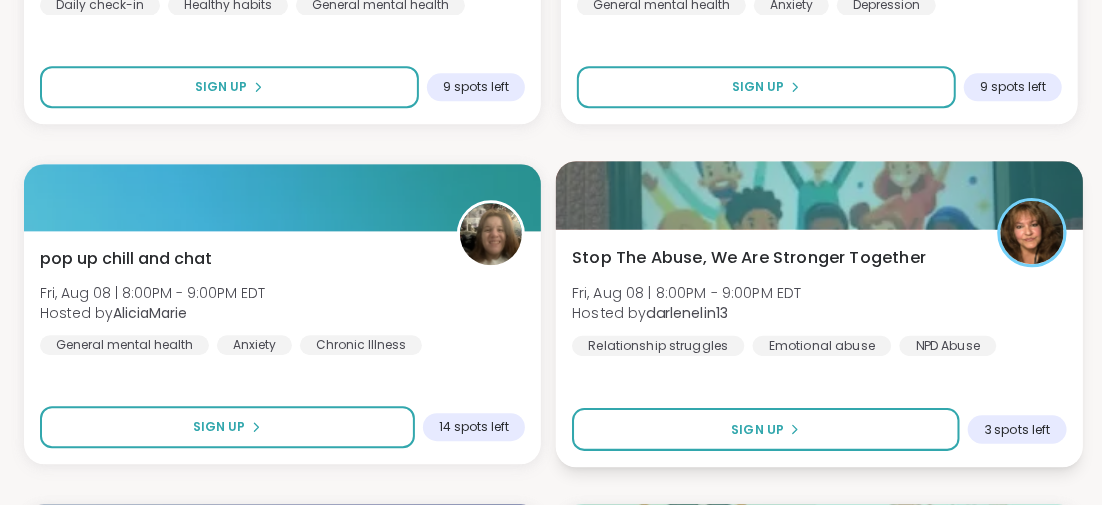 click on "Stop The Abuse,      We Are Stronger Together" at bounding box center (749, 257) 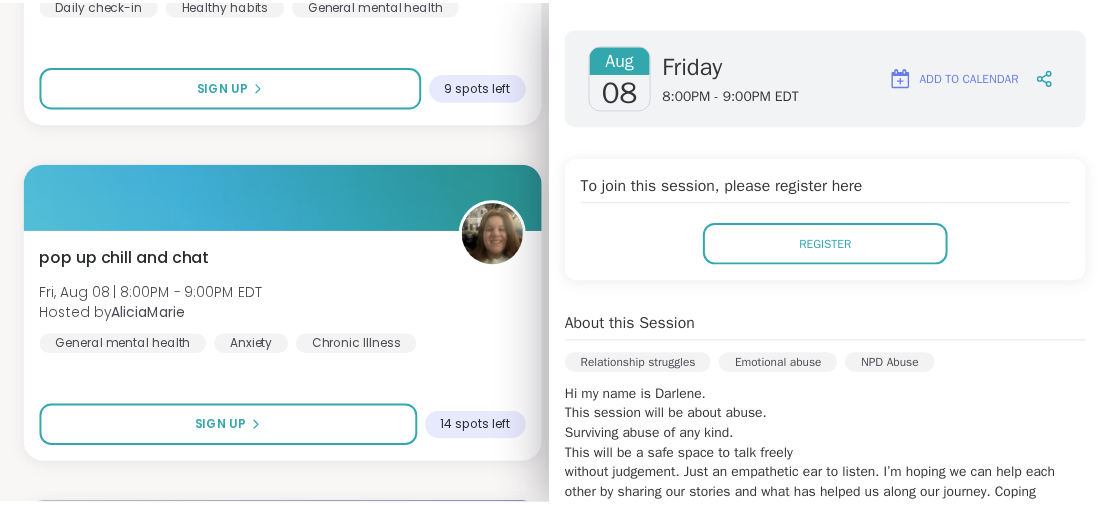 scroll, scrollTop: 0, scrollLeft: 0, axis: both 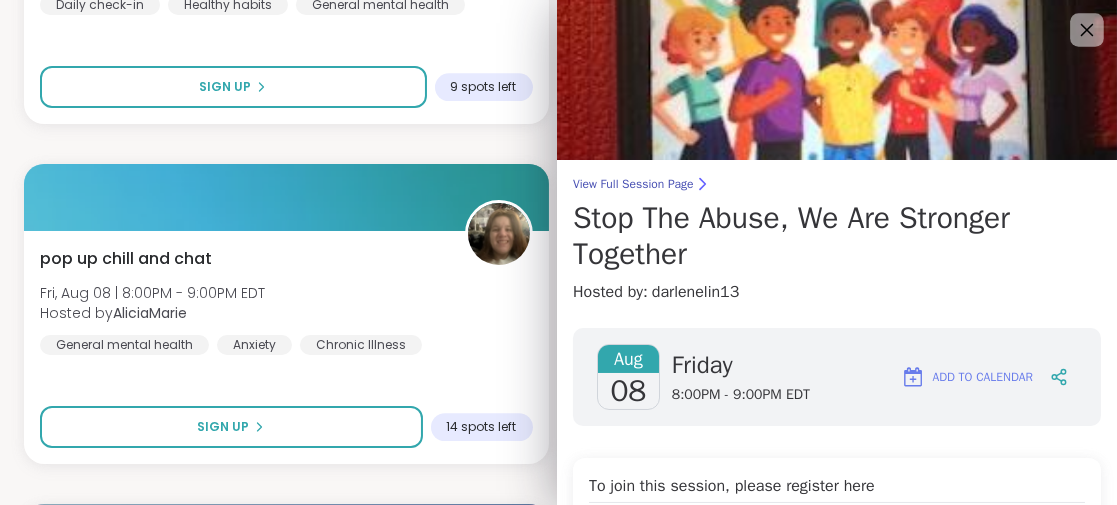 click 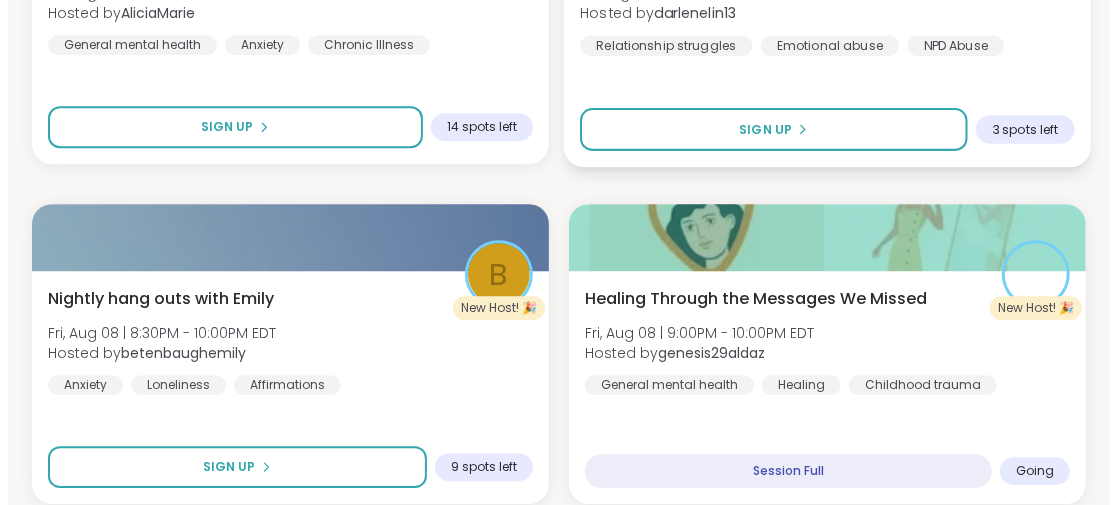 scroll, scrollTop: 6746, scrollLeft: 0, axis: vertical 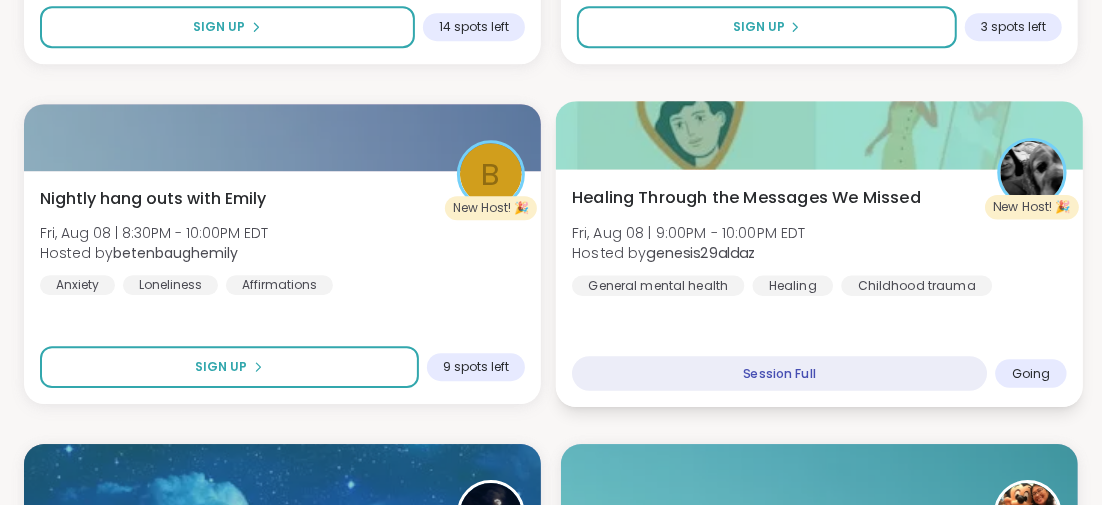click on "Healing Through the Messages We Missed" at bounding box center [746, 197] 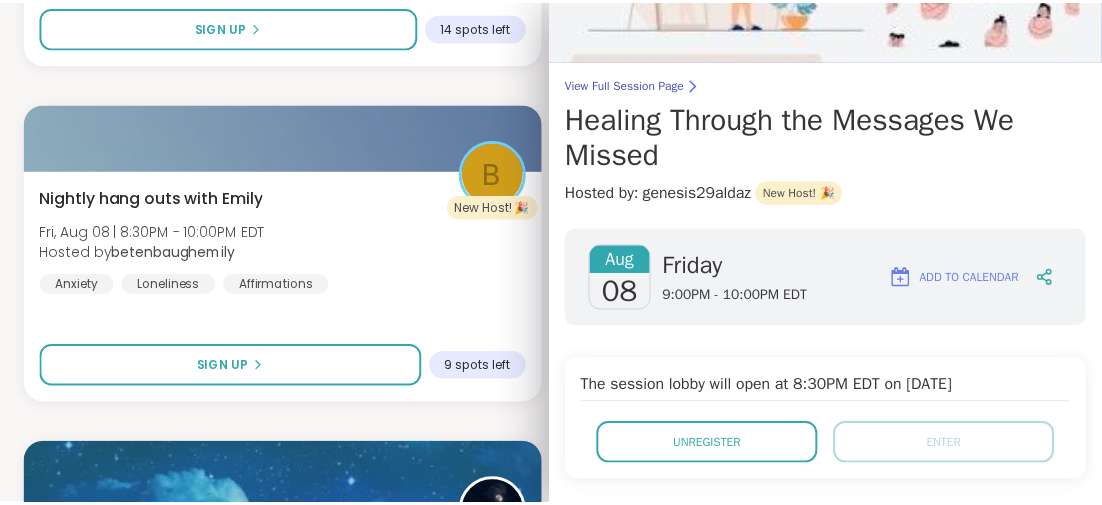 scroll, scrollTop: 0, scrollLeft: 0, axis: both 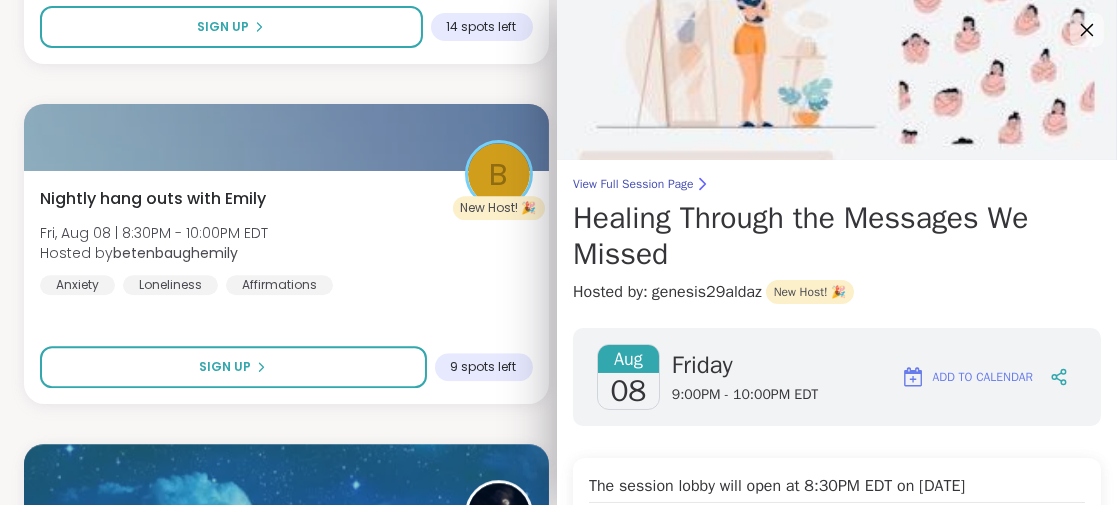 click 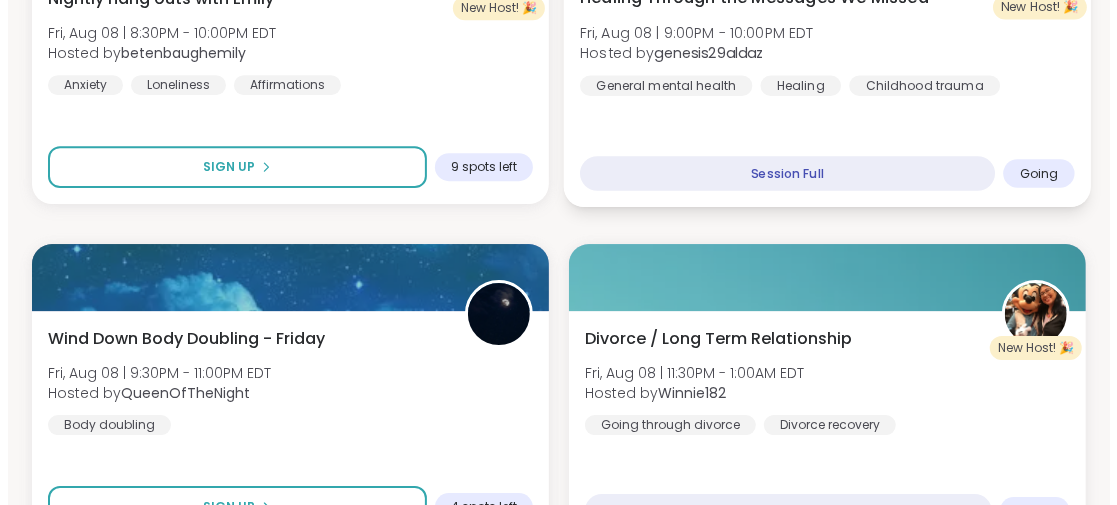scroll, scrollTop: 7046, scrollLeft: 0, axis: vertical 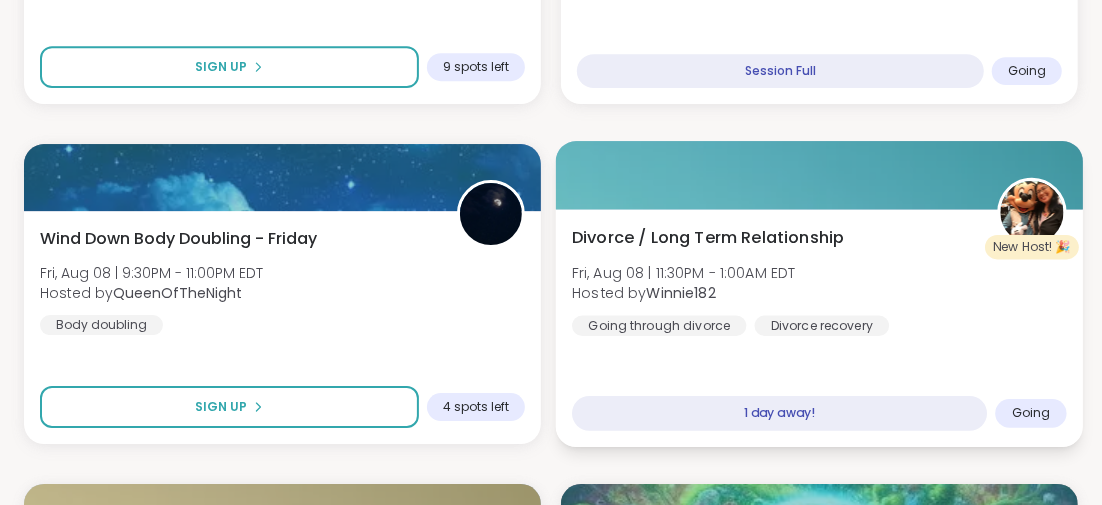 click on "Divorce / Long Term Relationship" at bounding box center [708, 237] 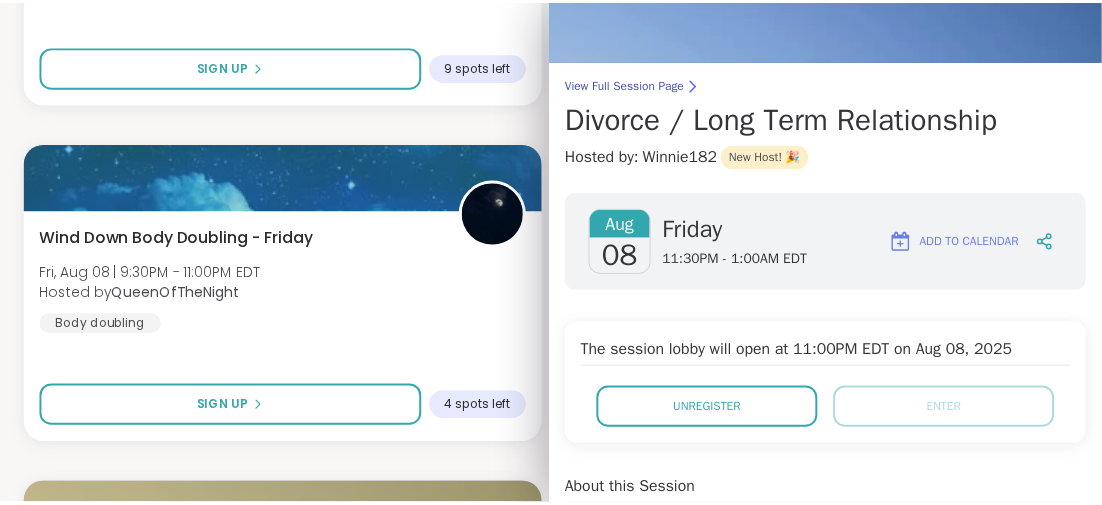 scroll, scrollTop: 0, scrollLeft: 0, axis: both 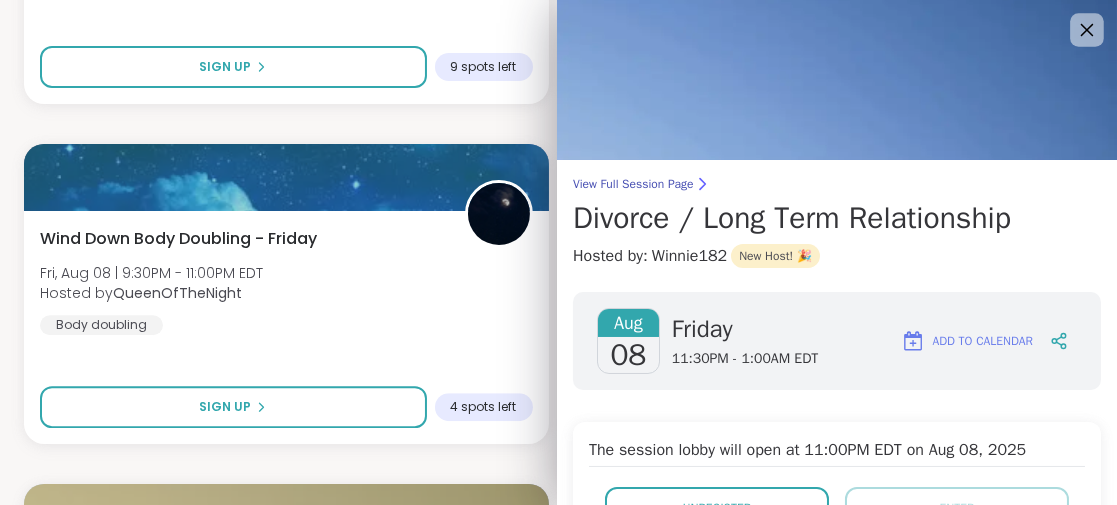 click 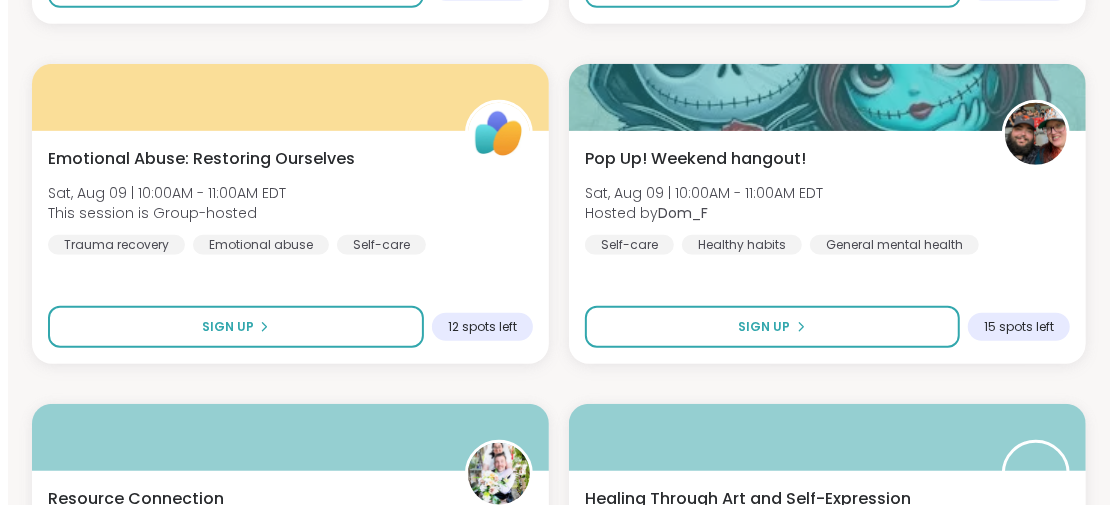 scroll, scrollTop: 8046, scrollLeft: 0, axis: vertical 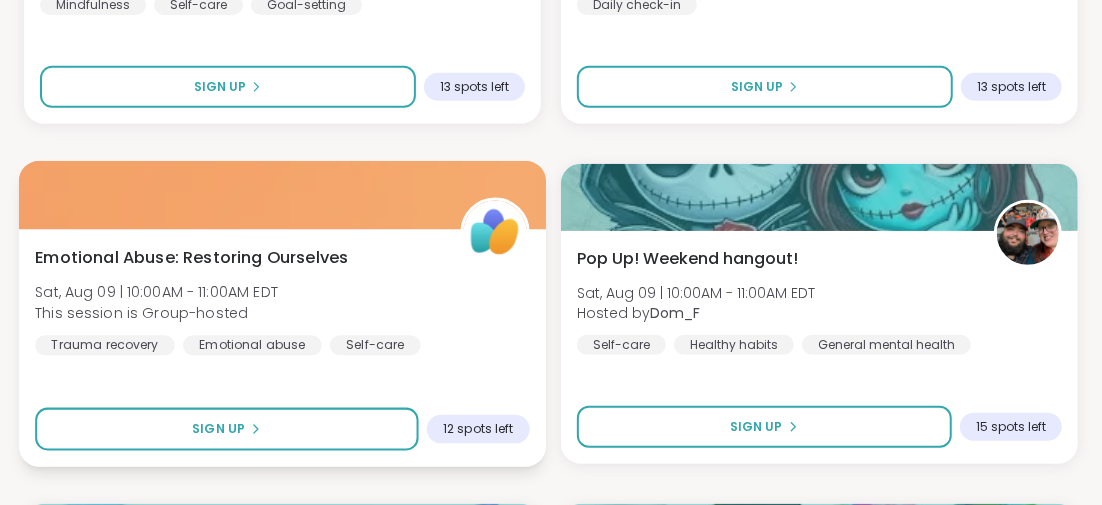 click on "Emotional Abuse: Restoring Ourselves" at bounding box center (191, 257) 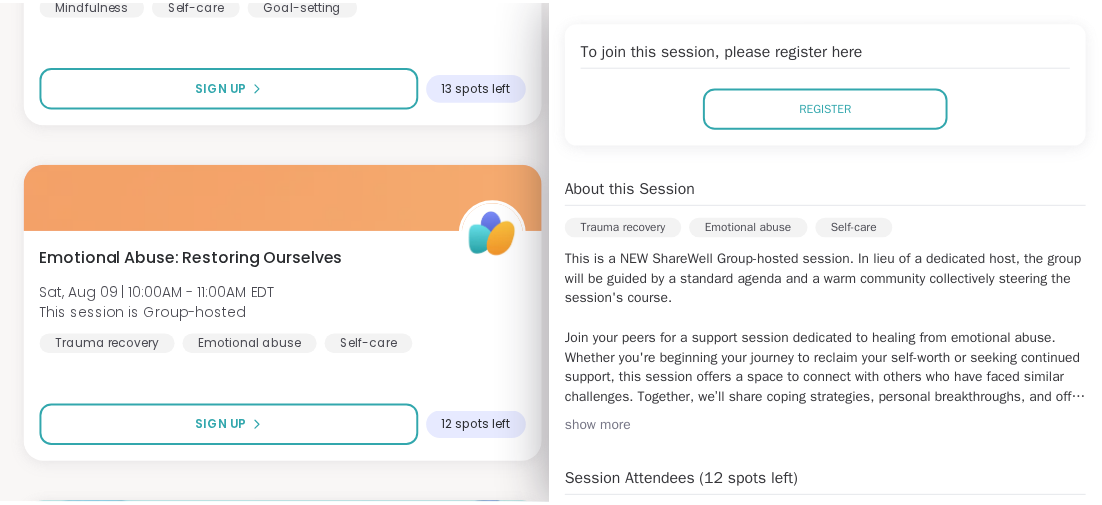 scroll, scrollTop: 0, scrollLeft: 0, axis: both 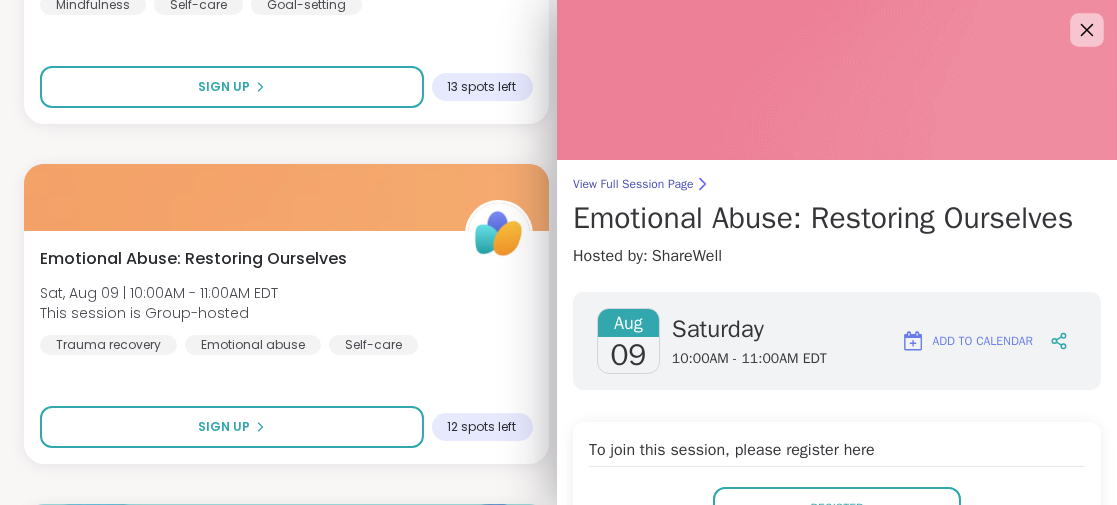 click 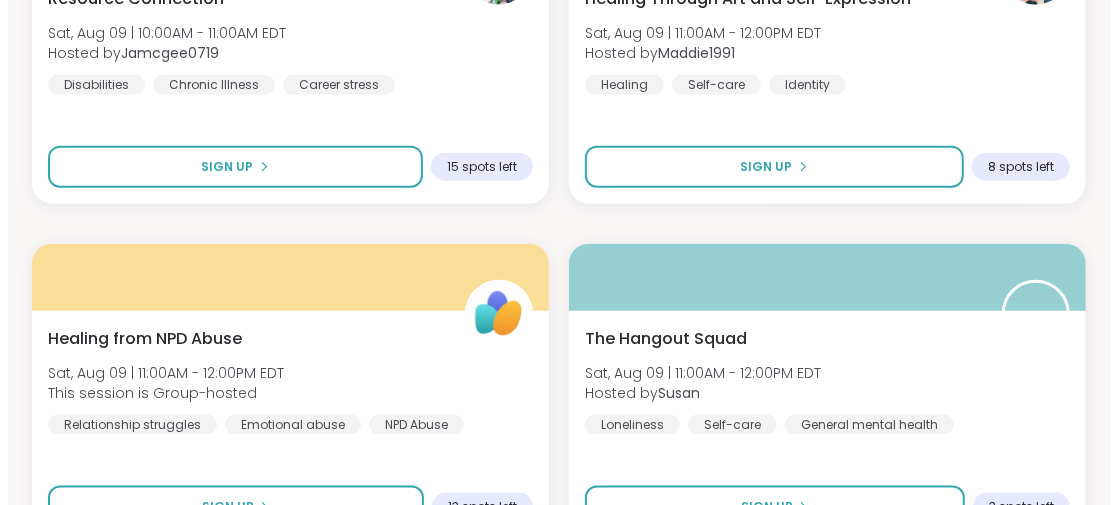 scroll, scrollTop: 8746, scrollLeft: 0, axis: vertical 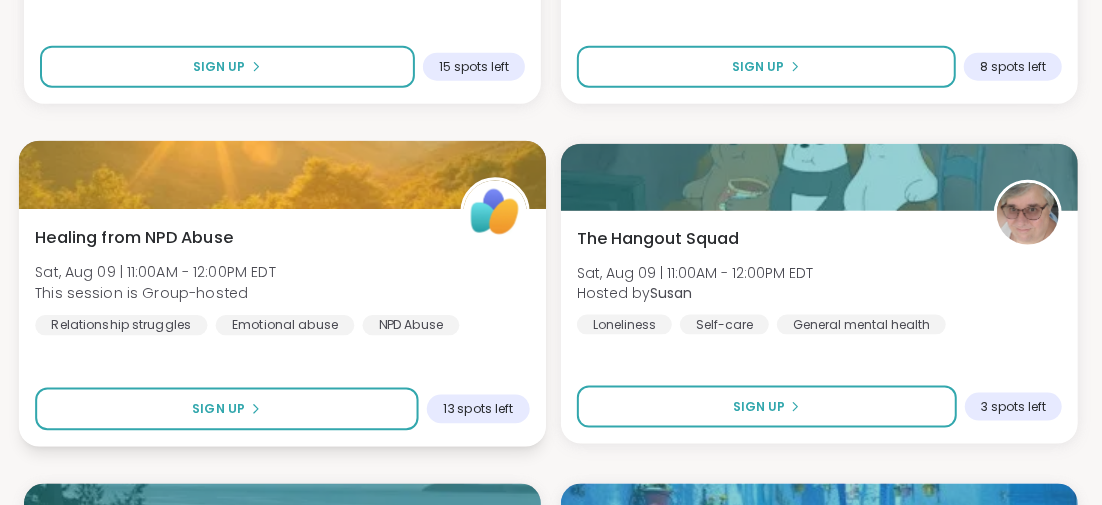 click on "Healing from NPD Abuse" at bounding box center [134, 237] 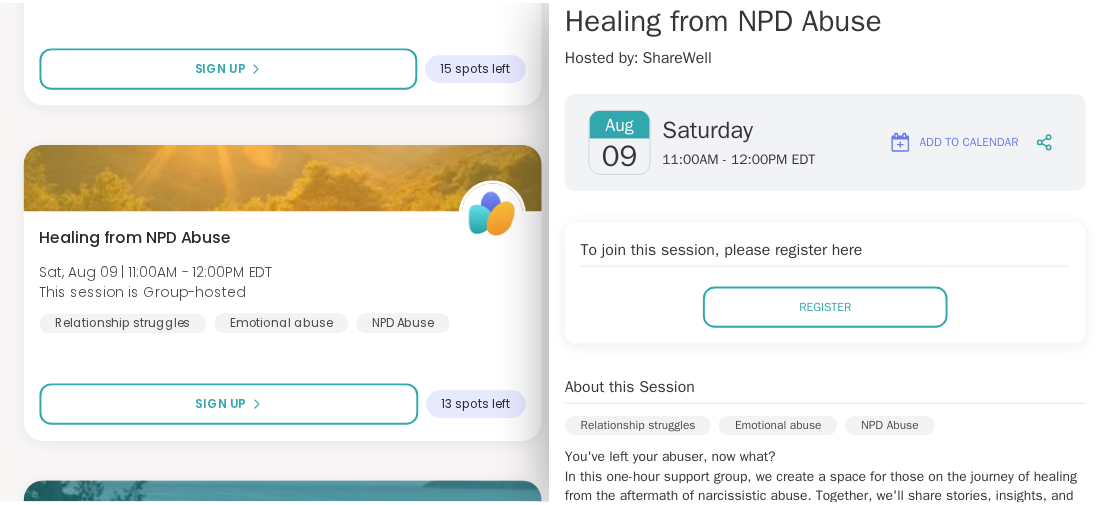 scroll, scrollTop: 0, scrollLeft: 0, axis: both 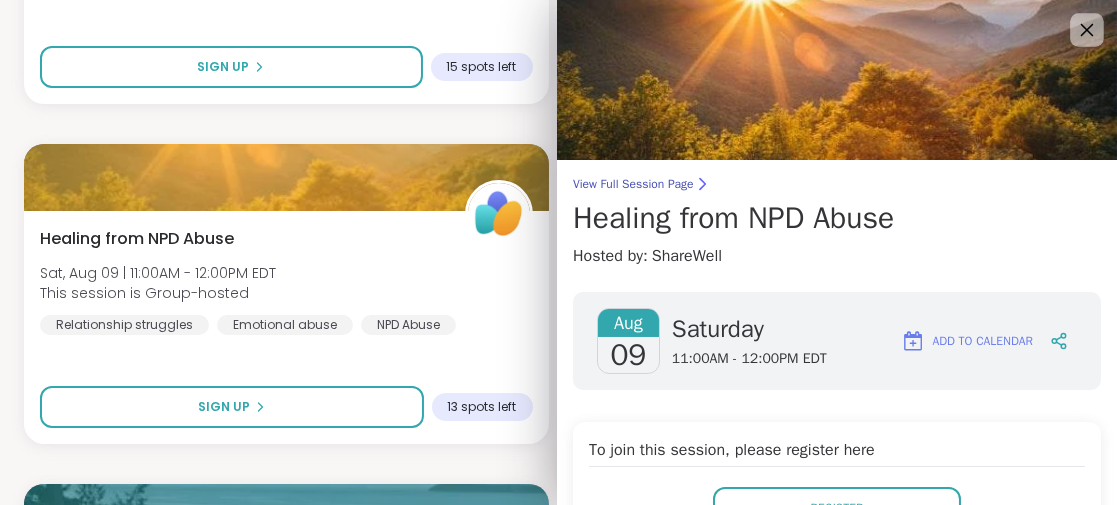 click 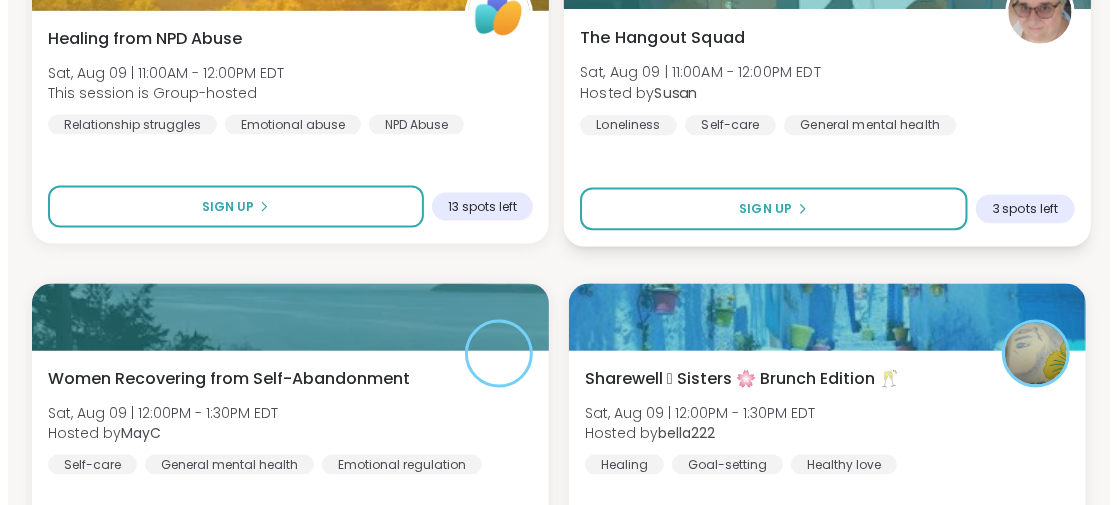 scroll, scrollTop: 9046, scrollLeft: 0, axis: vertical 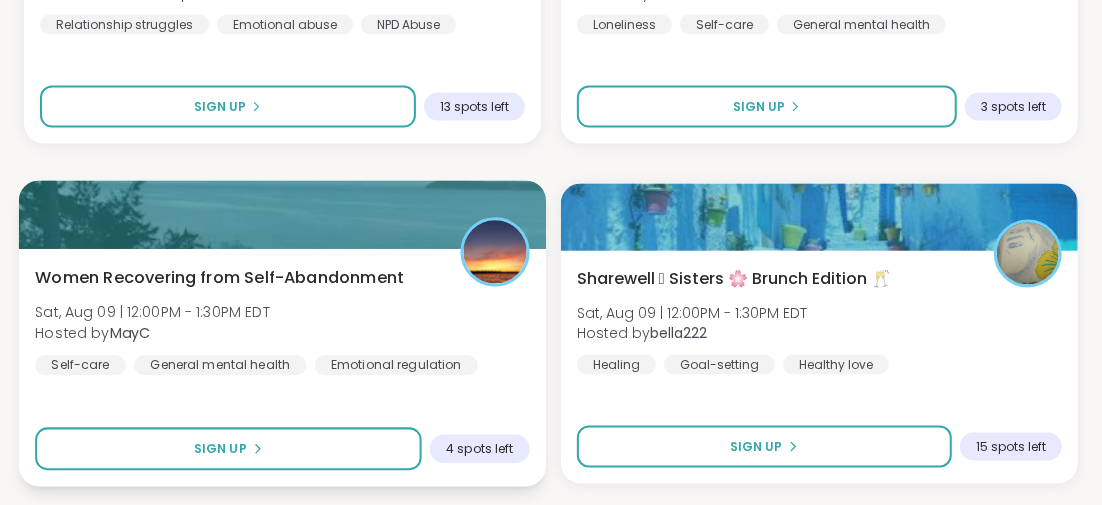 click on "Women Recovering from Self-Abandonment" at bounding box center [219, 277] 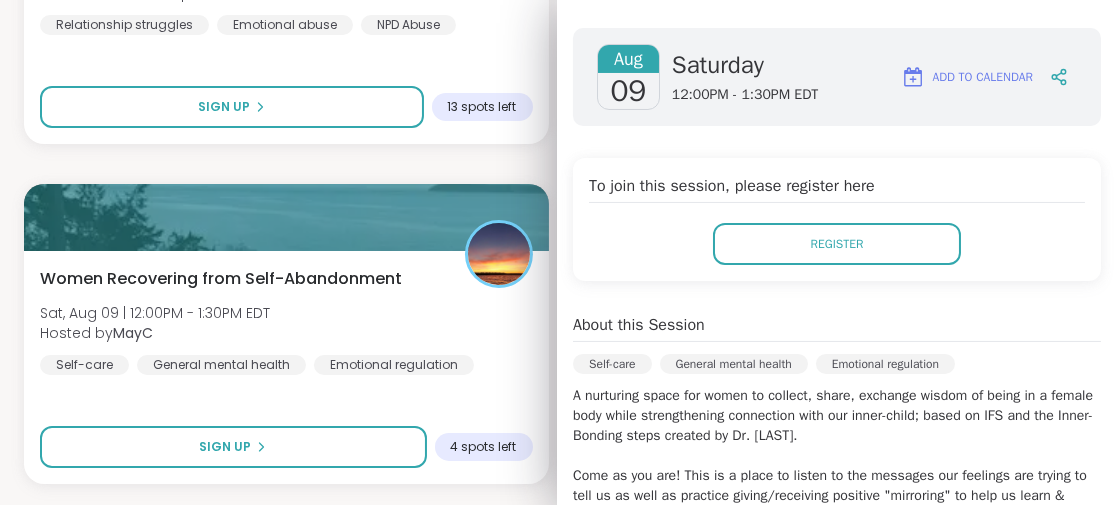 scroll, scrollTop: 200, scrollLeft: 0, axis: vertical 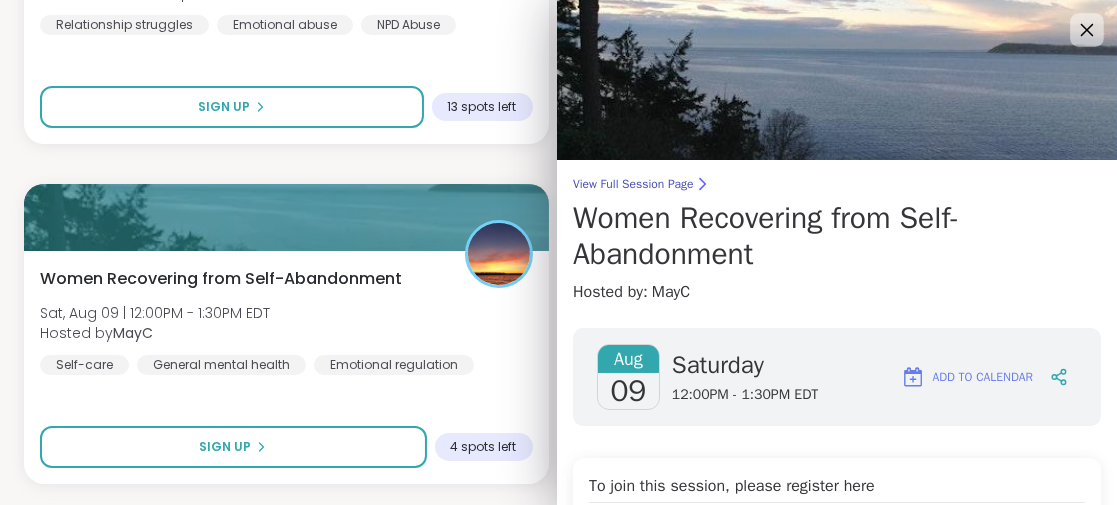 click 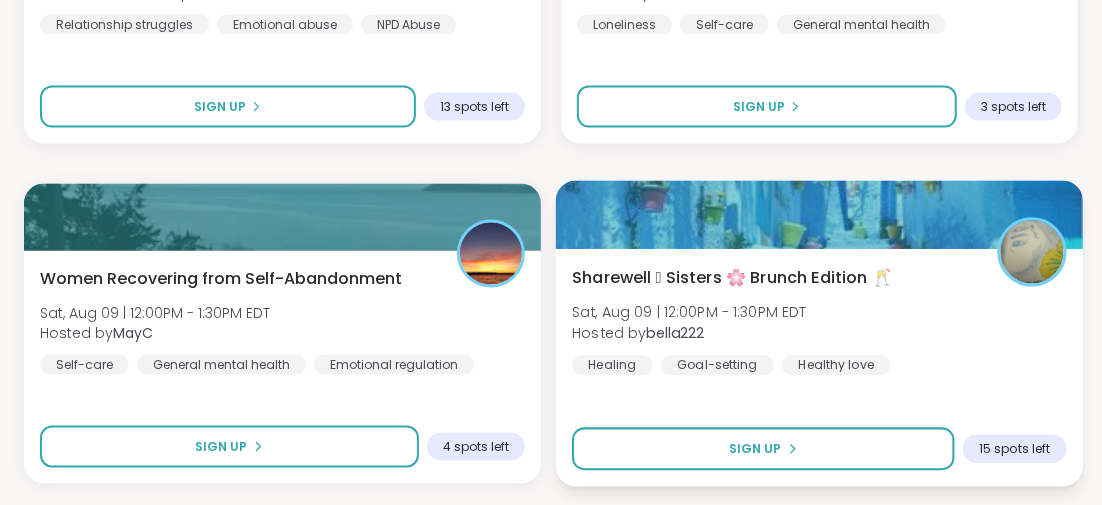 click on "Sharewell 🩵 Sisters 🌸 Brunch Edition 🥂" at bounding box center [732, 277] 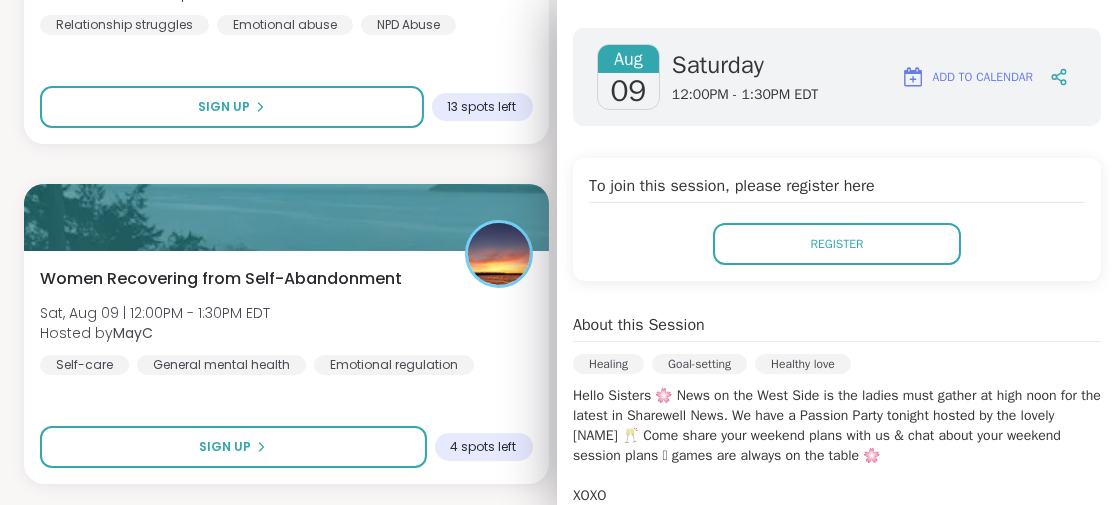 scroll, scrollTop: 200, scrollLeft: 0, axis: vertical 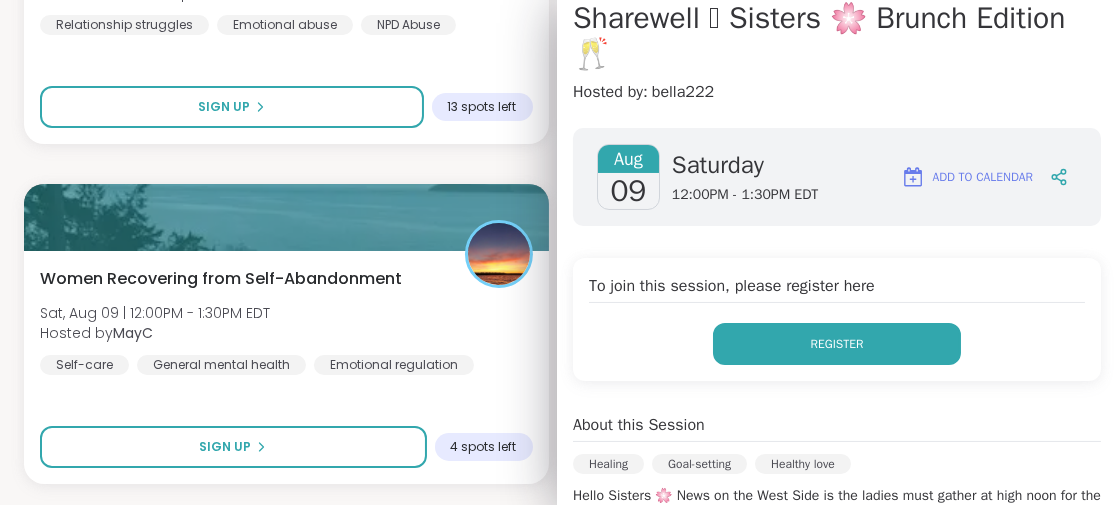 click on "Register" at bounding box center [837, 344] 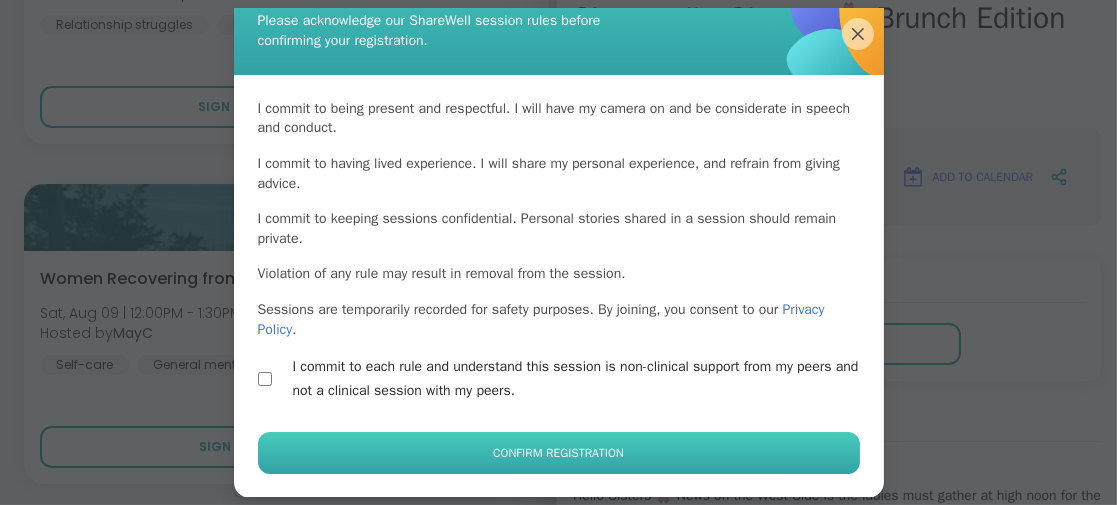 click on "Confirm Registration" at bounding box center [558, 453] 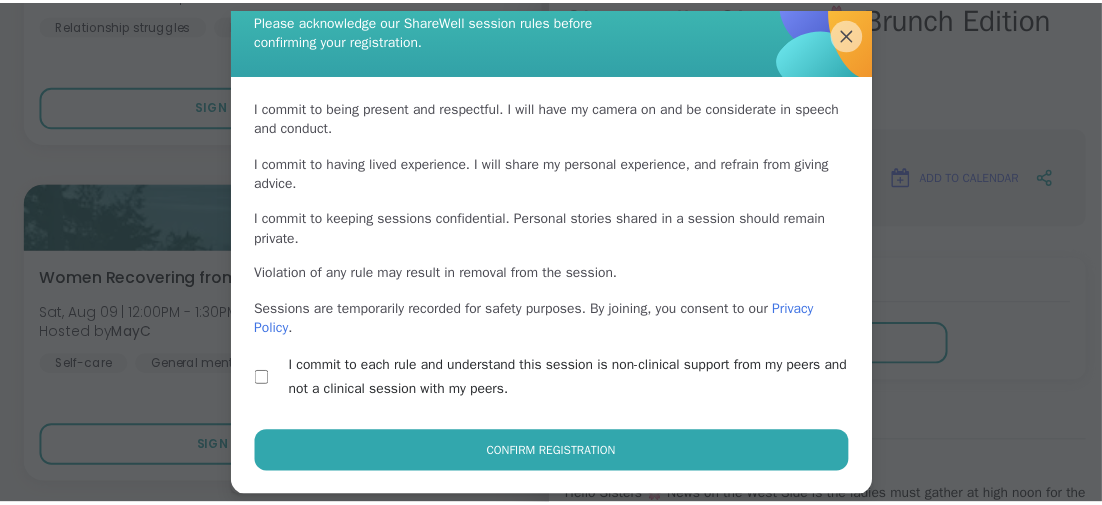 scroll, scrollTop: 62, scrollLeft: 0, axis: vertical 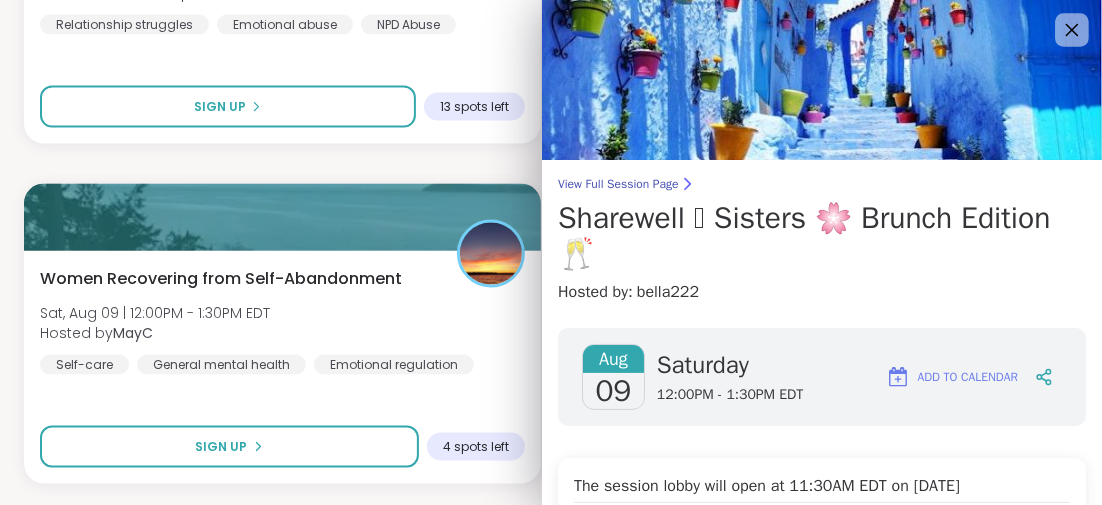 click 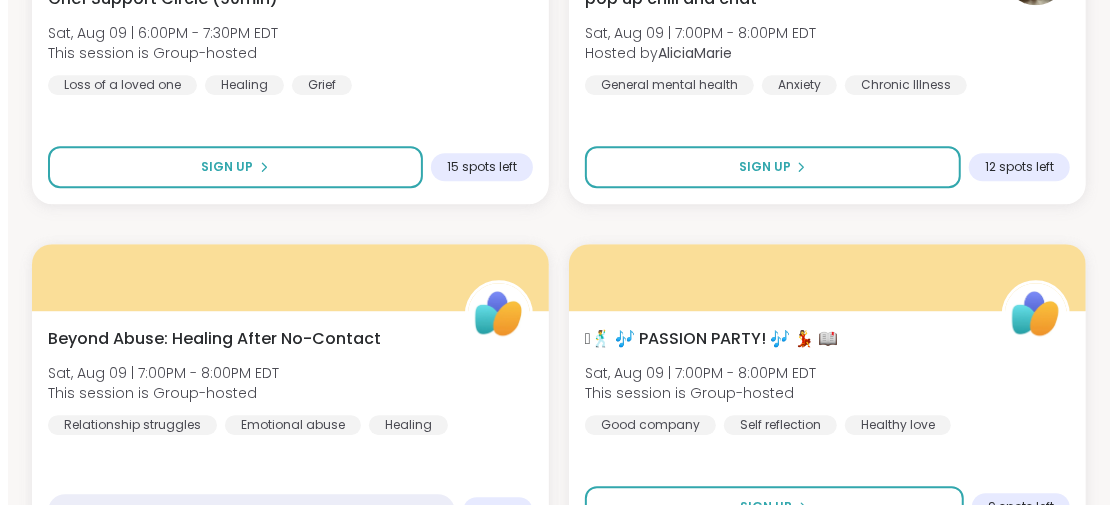 scroll, scrollTop: 10446, scrollLeft: 0, axis: vertical 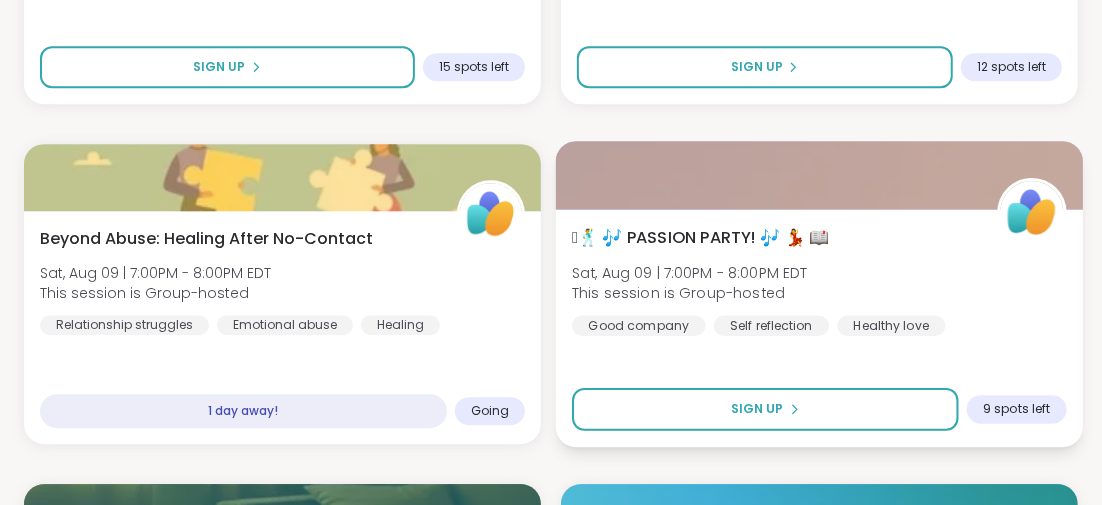 click on "🪩🕺 🎶 PASSION PARTY! 🎶 💃 📖" at bounding box center (701, 237) 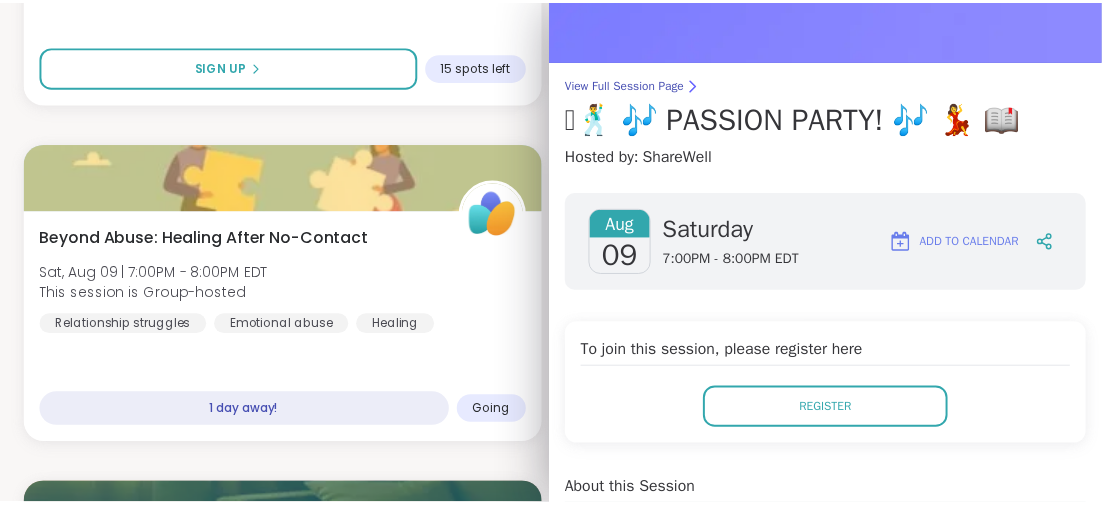 scroll, scrollTop: 0, scrollLeft: 0, axis: both 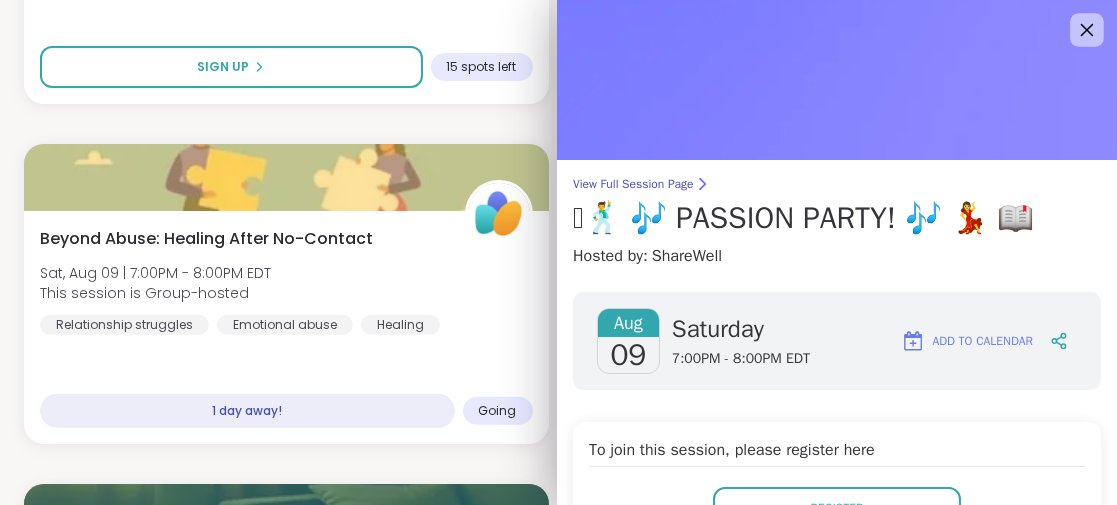 click 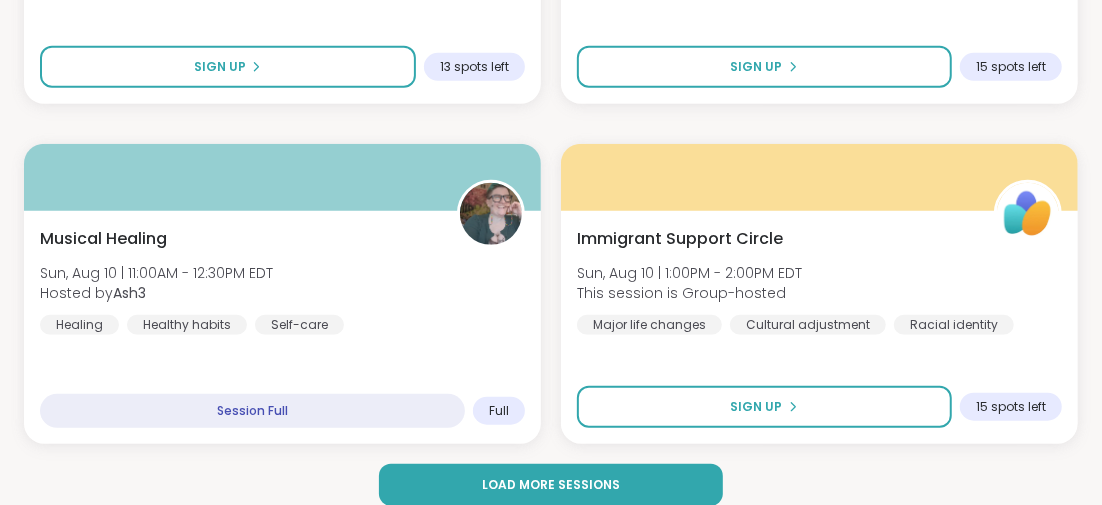 scroll, scrollTop: 12166, scrollLeft: 0, axis: vertical 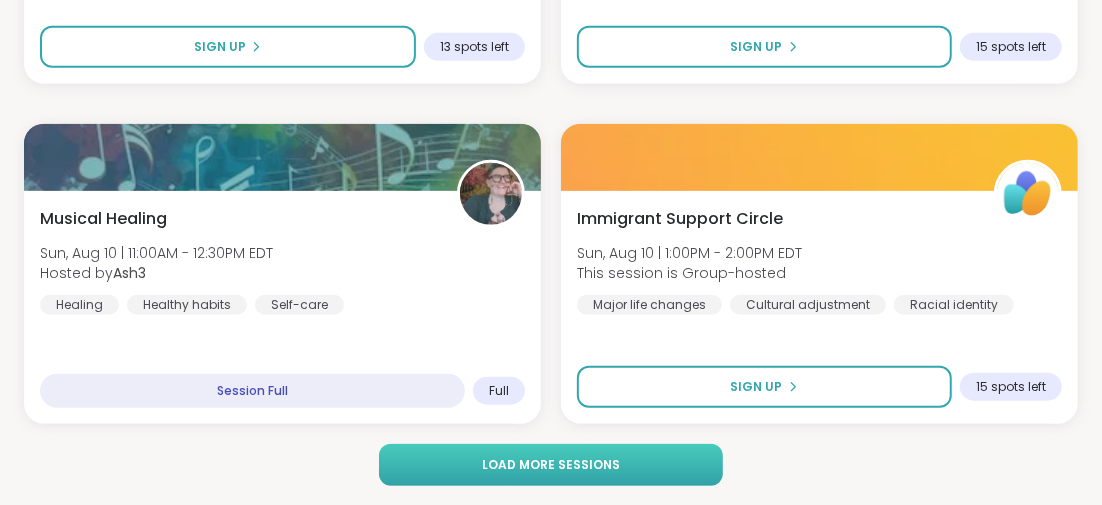 click on "Load more sessions" at bounding box center [550, 465] 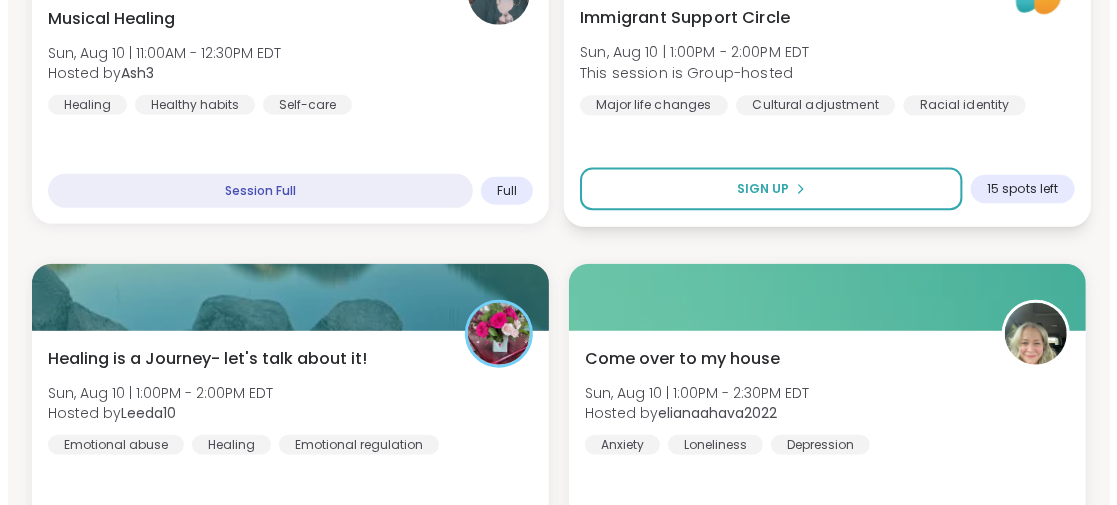 scroll, scrollTop: 12466, scrollLeft: 0, axis: vertical 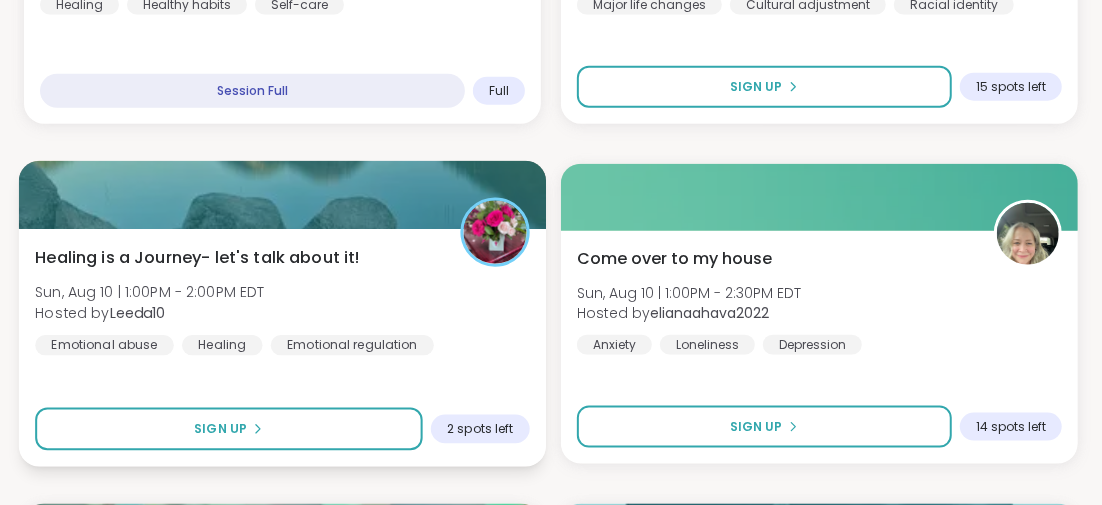 click on "Healing is a Journey- let's talk about it!" at bounding box center (197, 257) 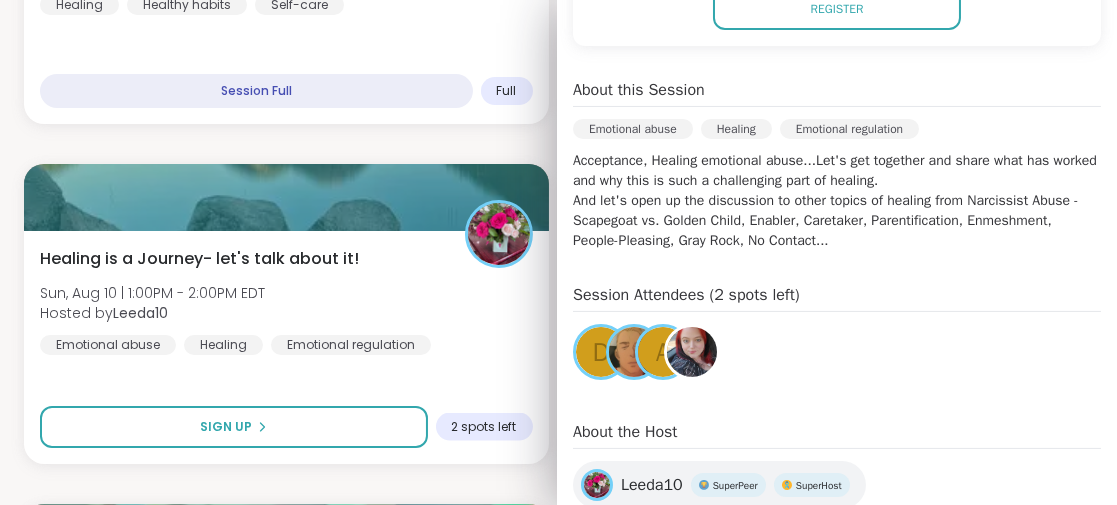 scroll, scrollTop: 400, scrollLeft: 0, axis: vertical 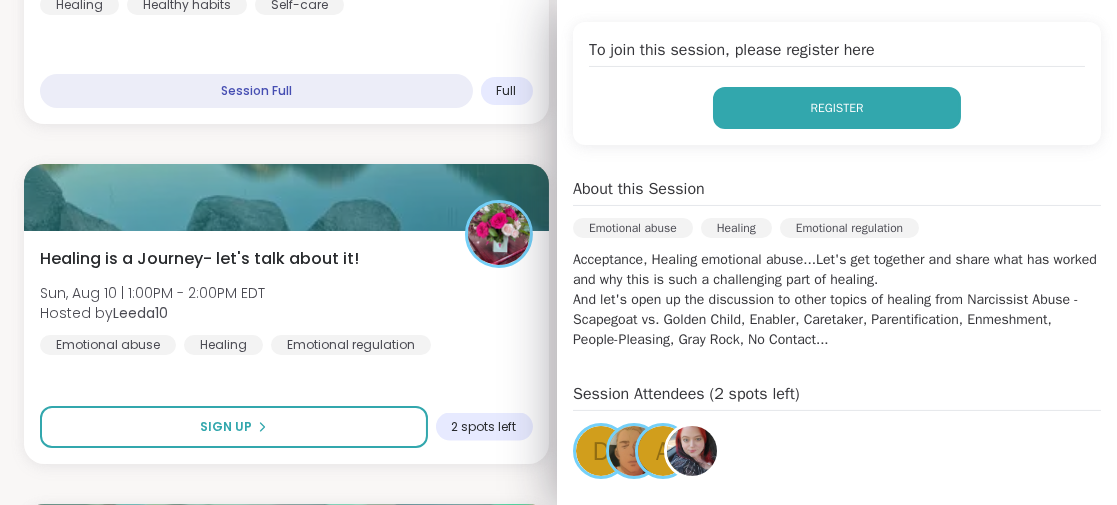 click on "Register" at bounding box center [837, 108] 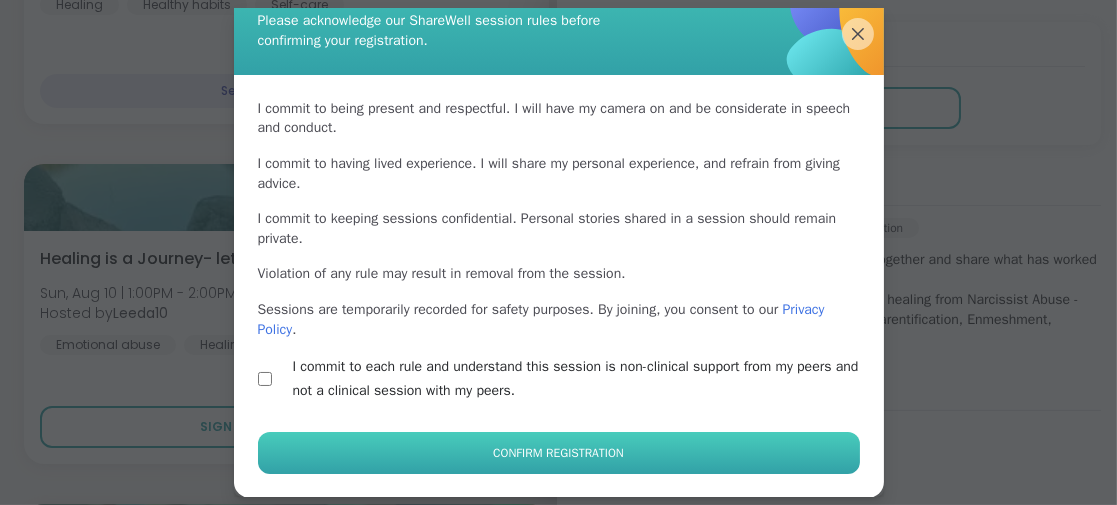 click on "Confirm Registration" at bounding box center (559, 453) 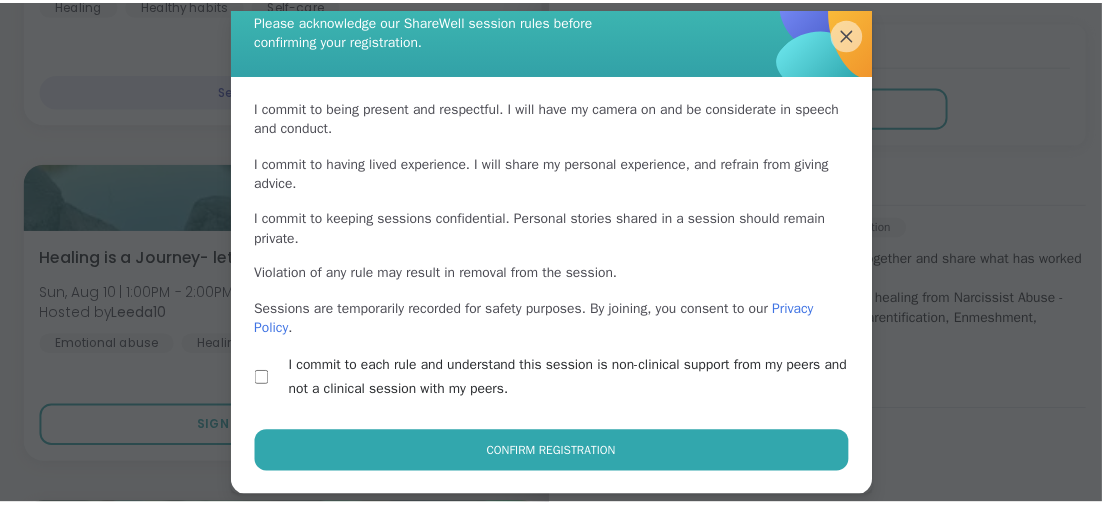 scroll, scrollTop: 62, scrollLeft: 0, axis: vertical 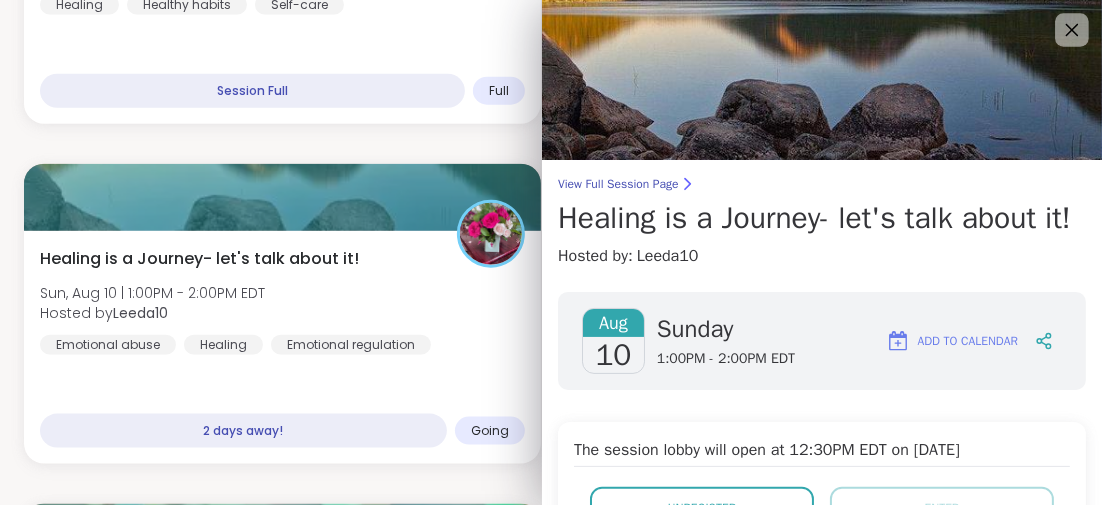 click 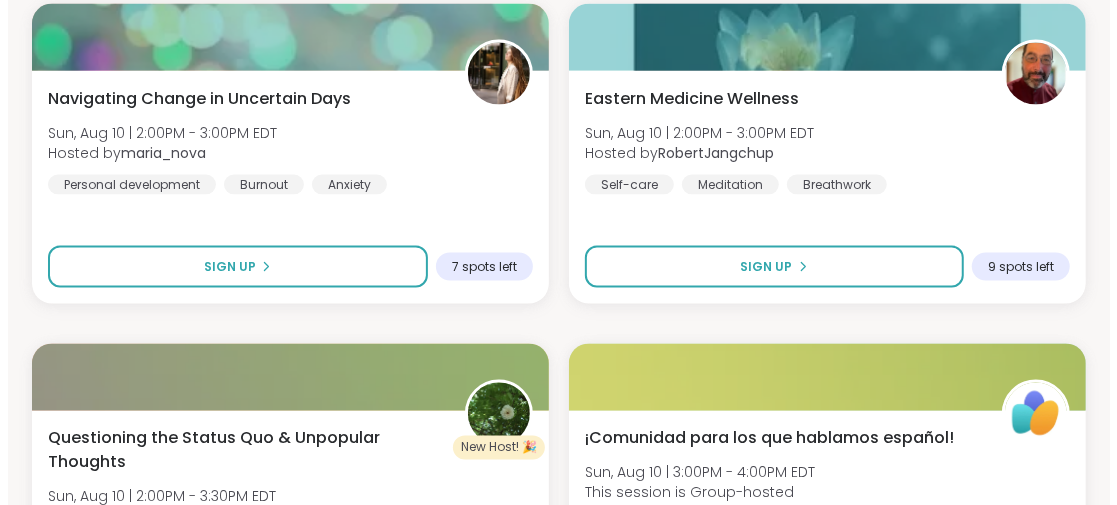 scroll, scrollTop: 13066, scrollLeft: 0, axis: vertical 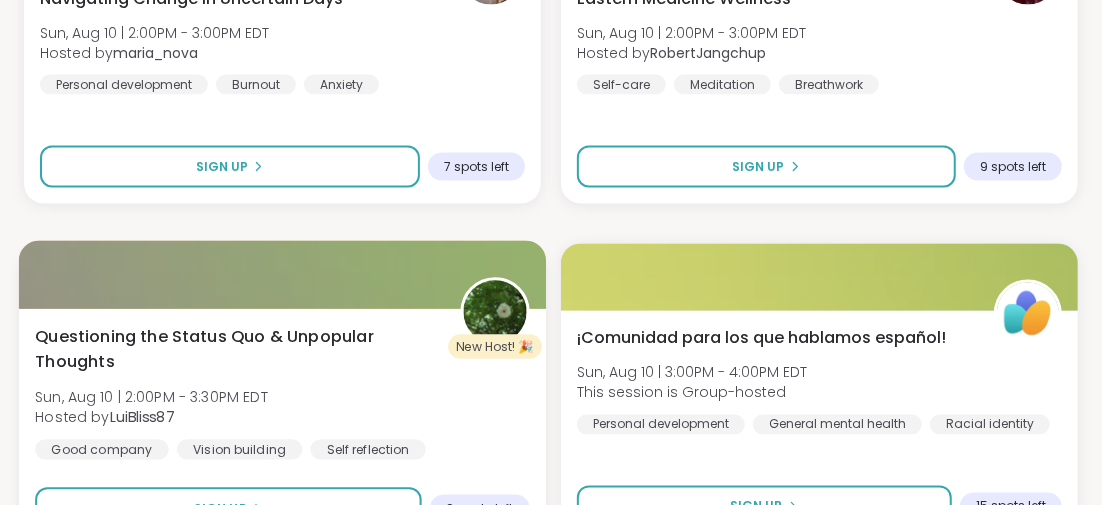 click on "Questioning the Status Quo & Unpopular Thoughts" at bounding box center [236, 349] 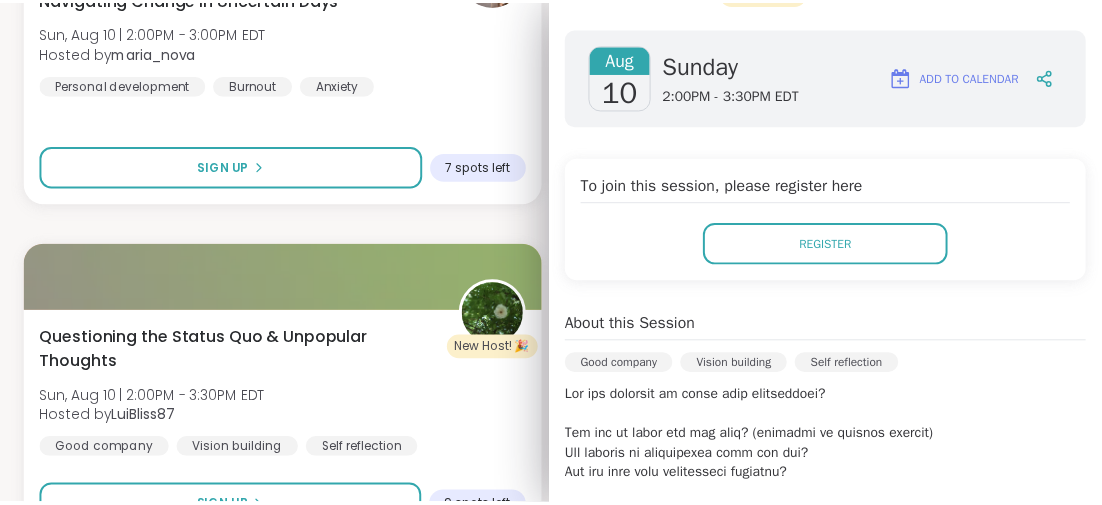 scroll, scrollTop: 0, scrollLeft: 0, axis: both 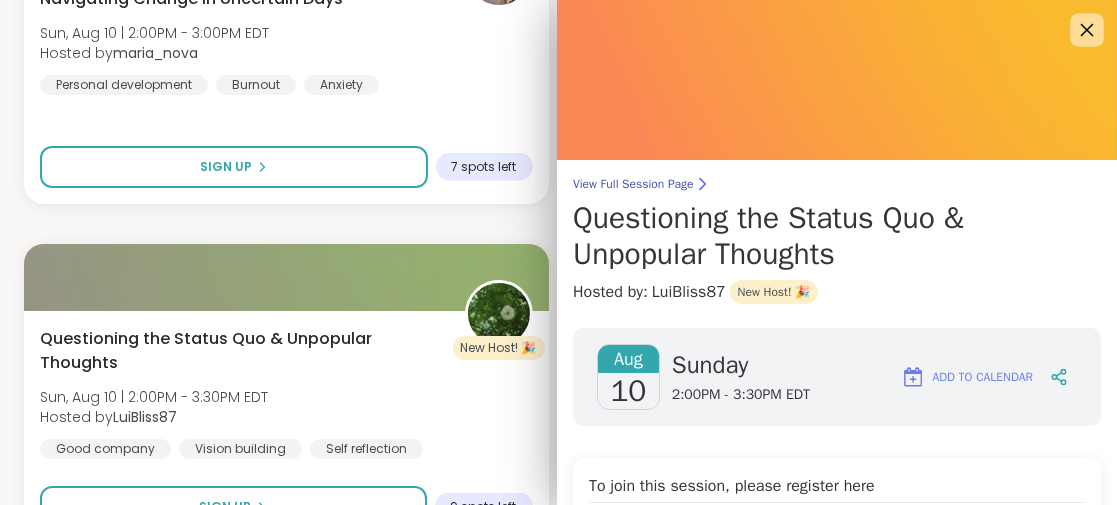 click 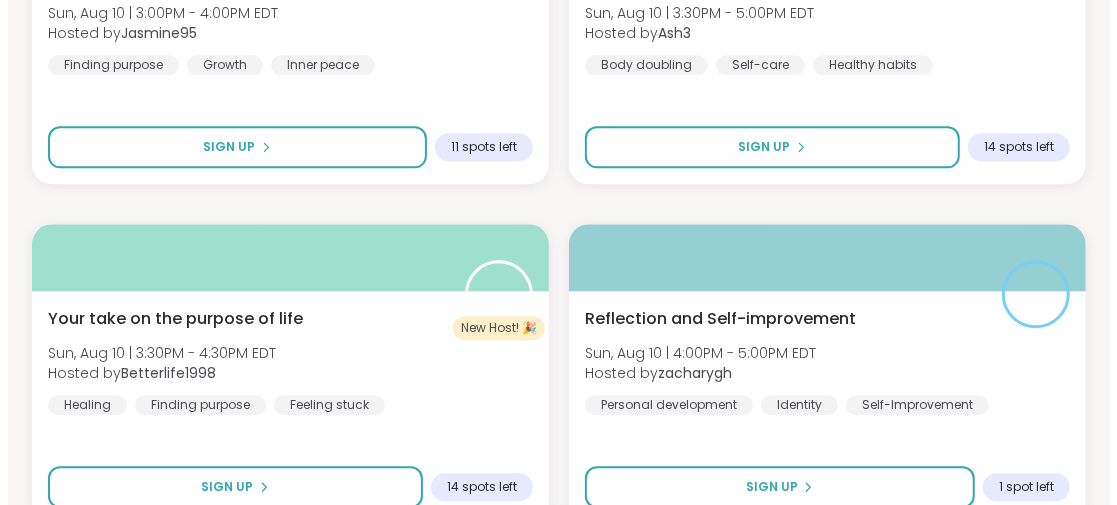 scroll, scrollTop: 13966, scrollLeft: 0, axis: vertical 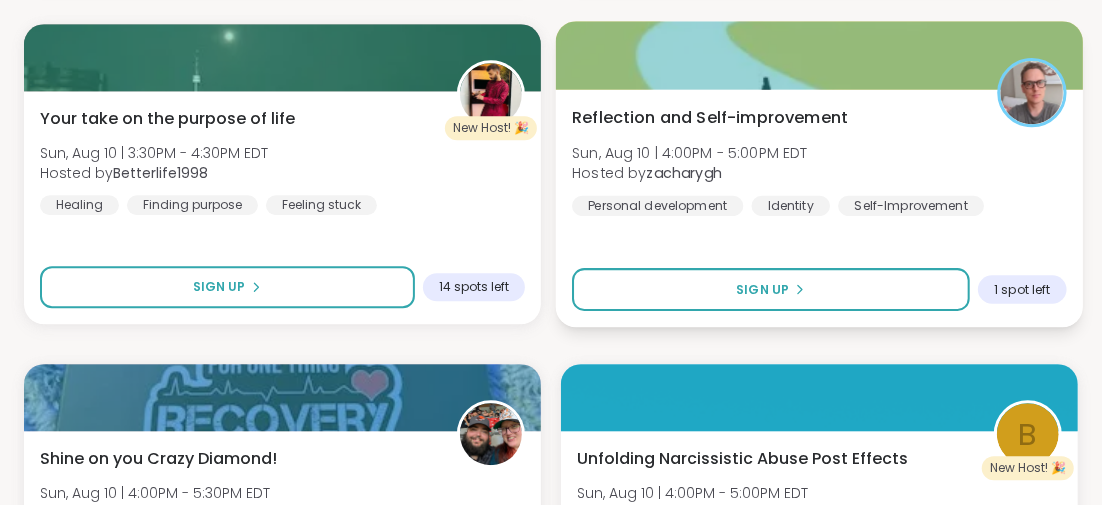 click on "Reflection and Self-improvement" at bounding box center [710, 117] 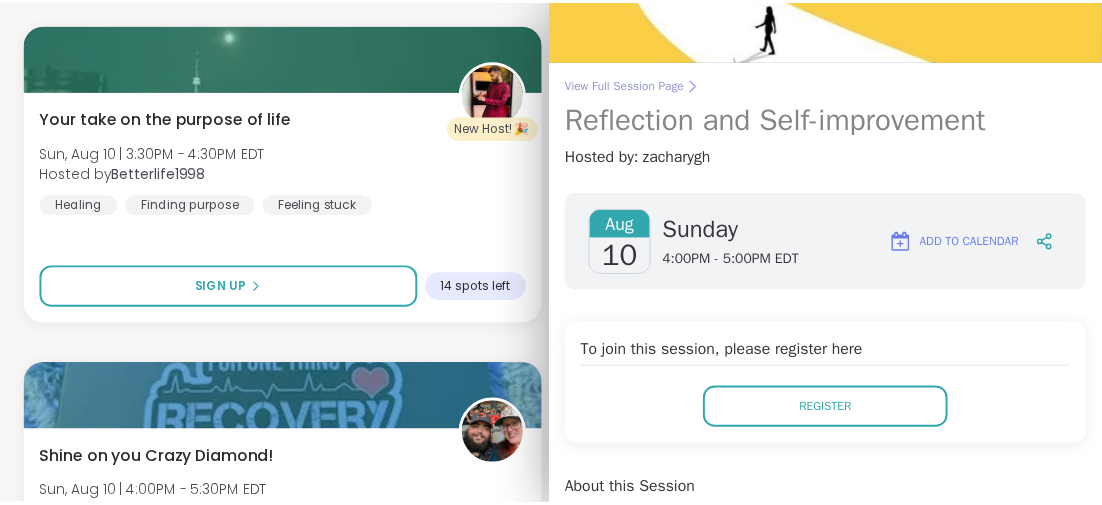 scroll, scrollTop: 0, scrollLeft: 0, axis: both 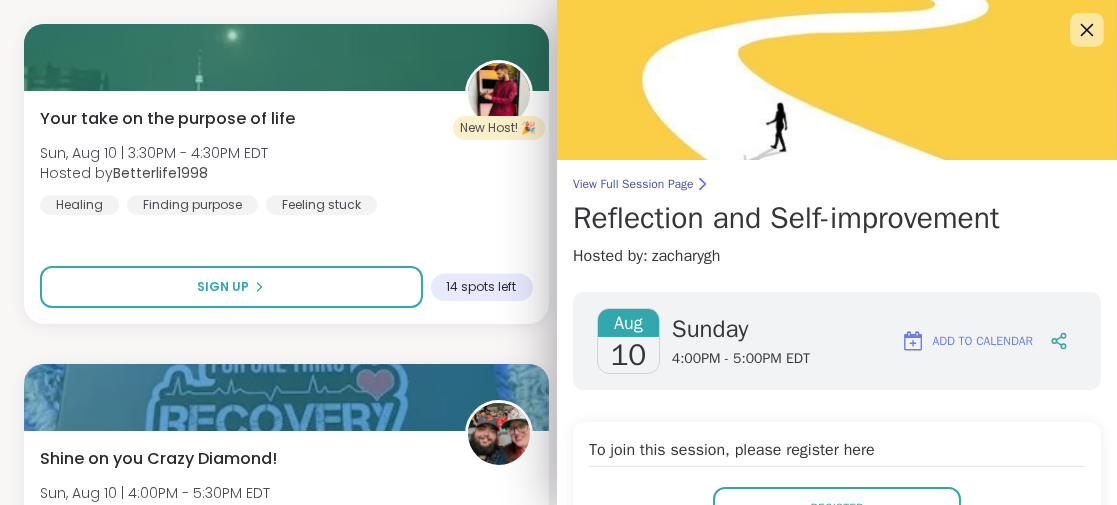 click 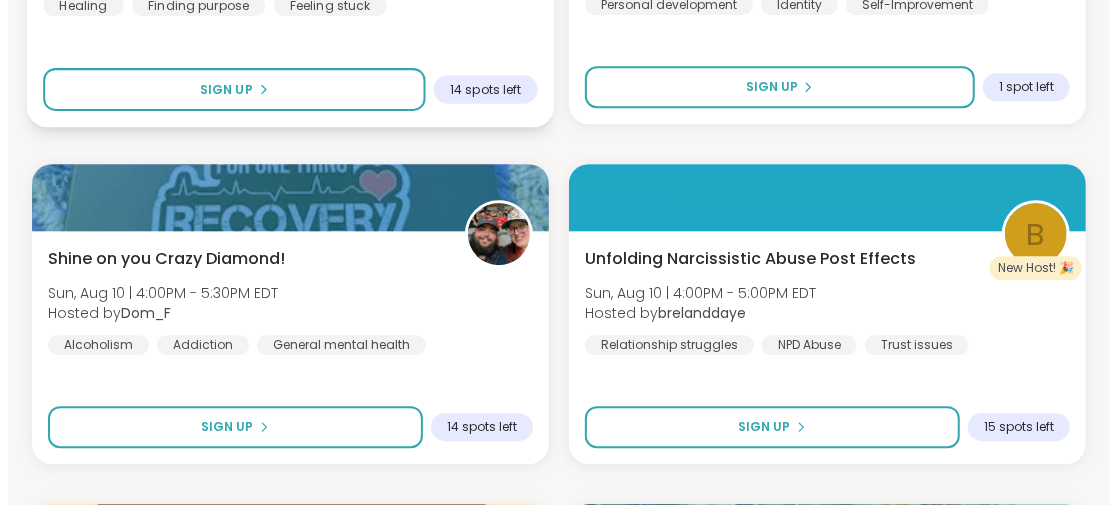 scroll, scrollTop: 14266, scrollLeft: 0, axis: vertical 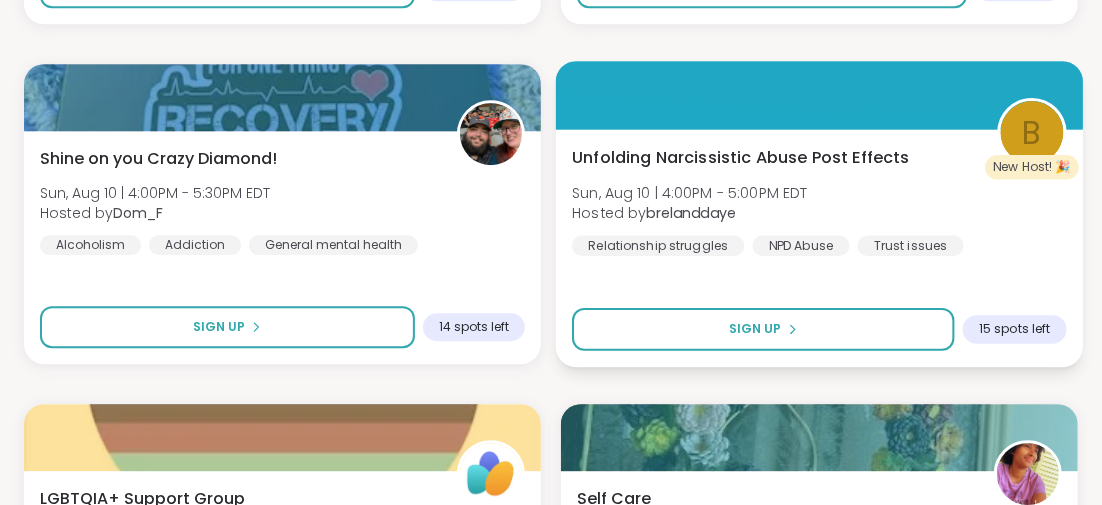 click on "Unfolding Narcissistic Abuse Post Effects" at bounding box center [741, 157] 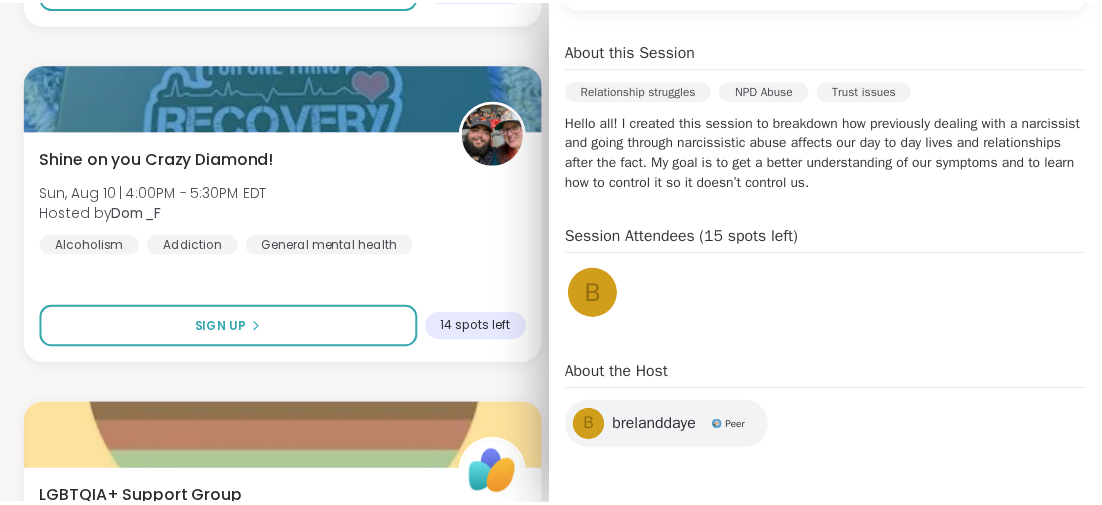scroll, scrollTop: 374, scrollLeft: 0, axis: vertical 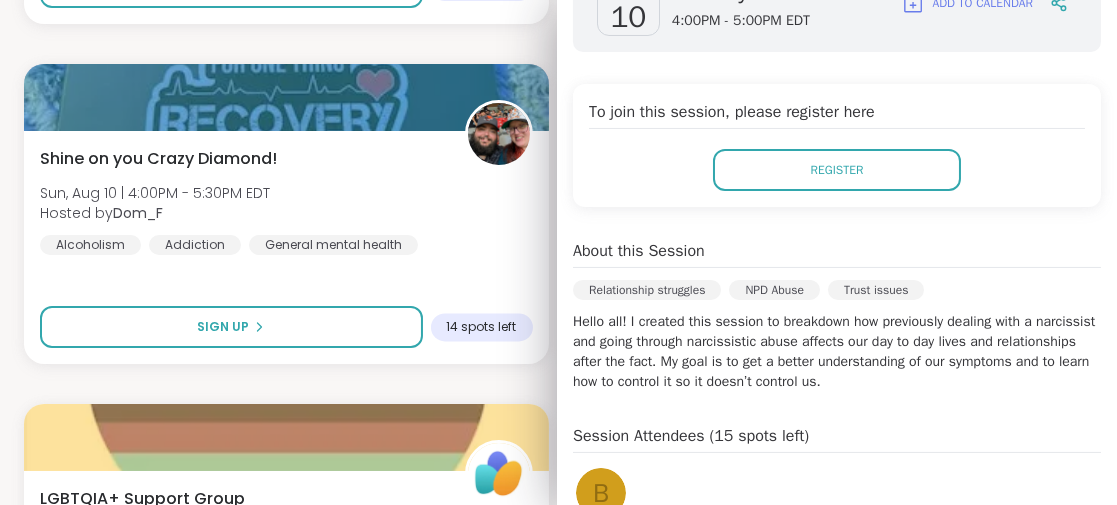 click on "Register" at bounding box center (837, 170) 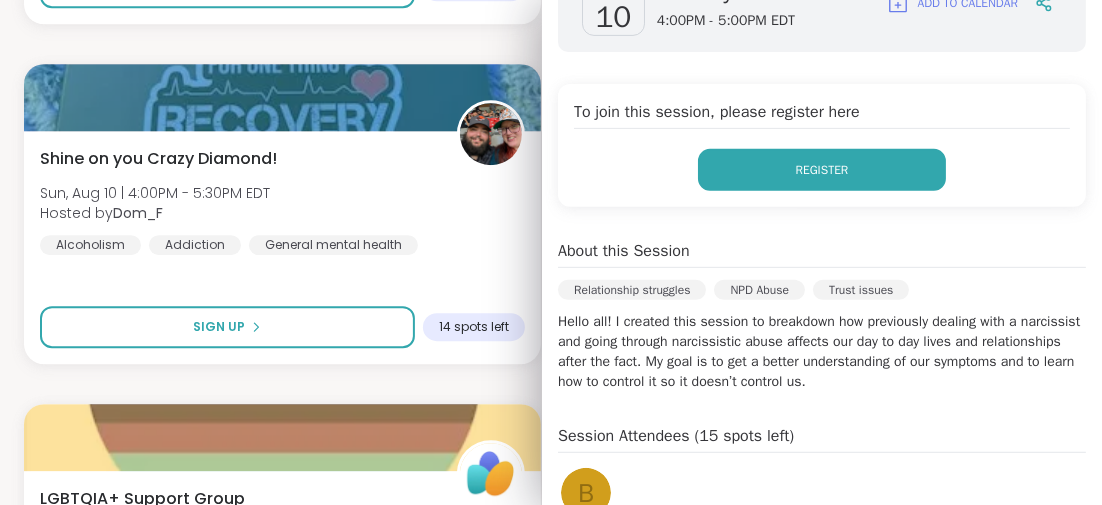 click on "Register" at bounding box center (822, 170) 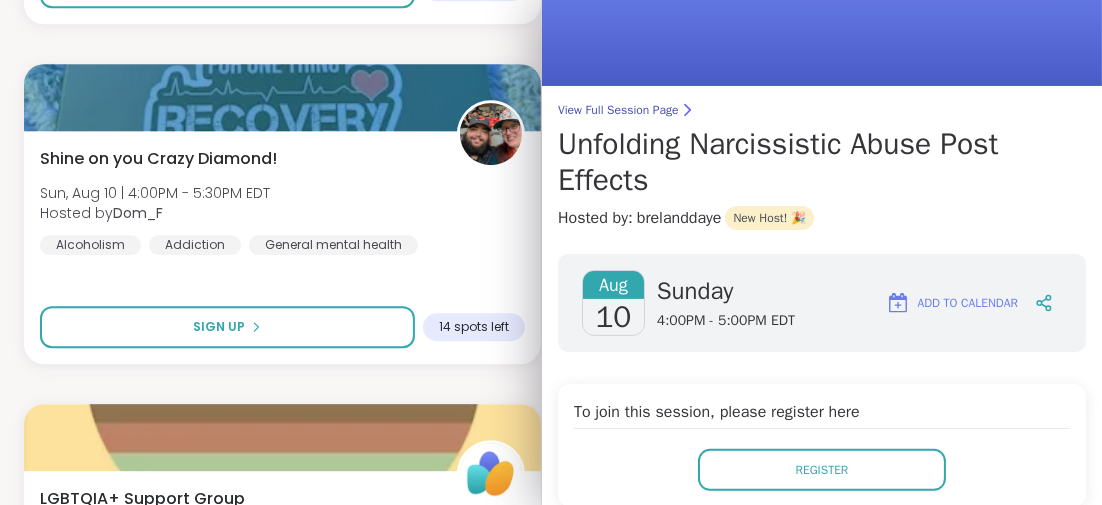 scroll, scrollTop: 0, scrollLeft: 0, axis: both 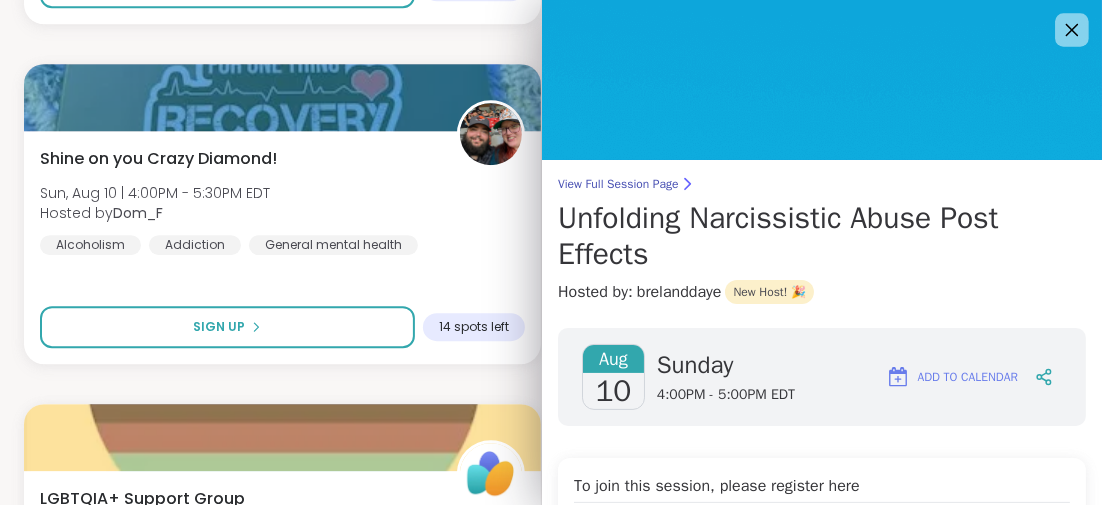 click 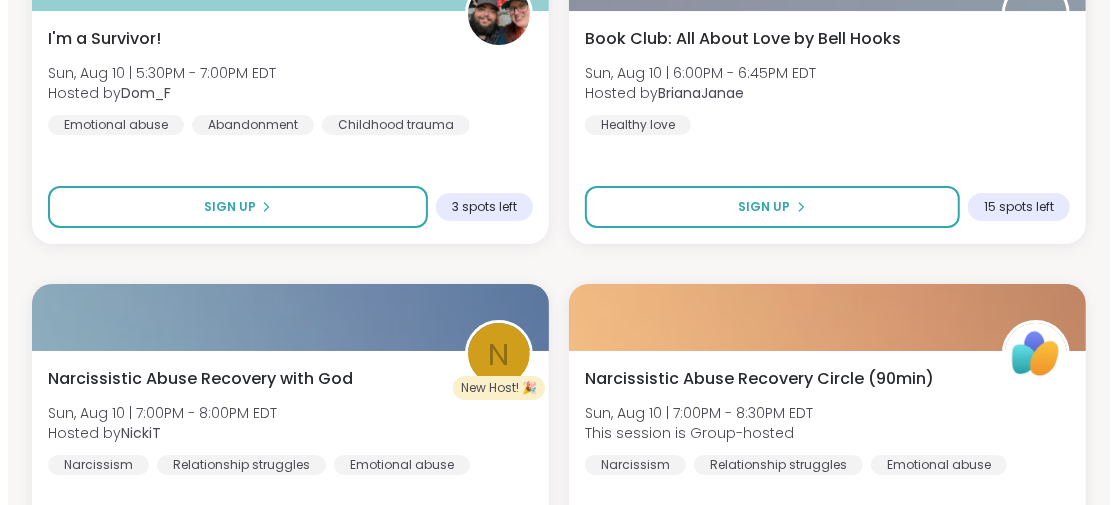 scroll, scrollTop: 15166, scrollLeft: 0, axis: vertical 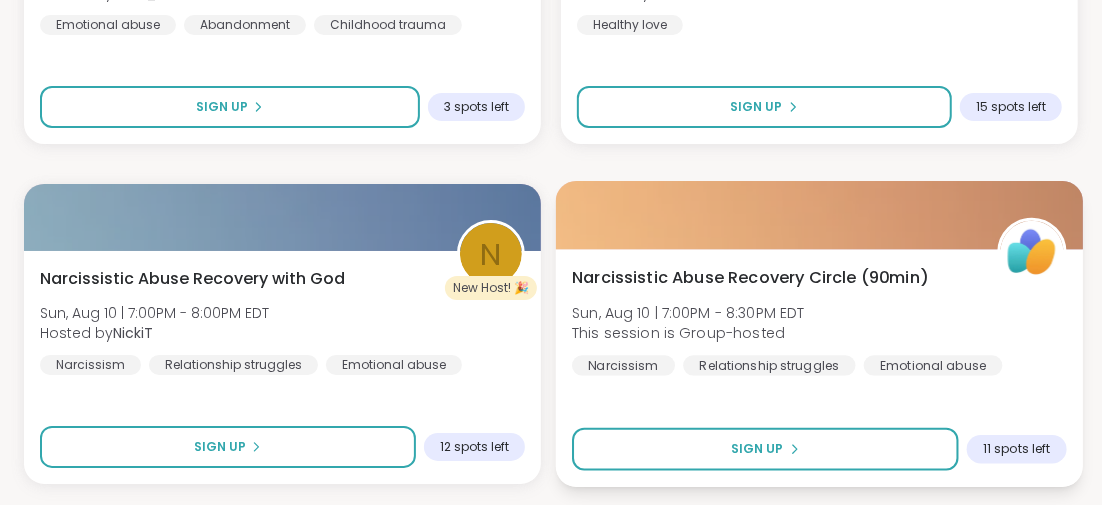 click on "Narcissistic Abuse Recovery Circle (90min)" at bounding box center [750, 277] 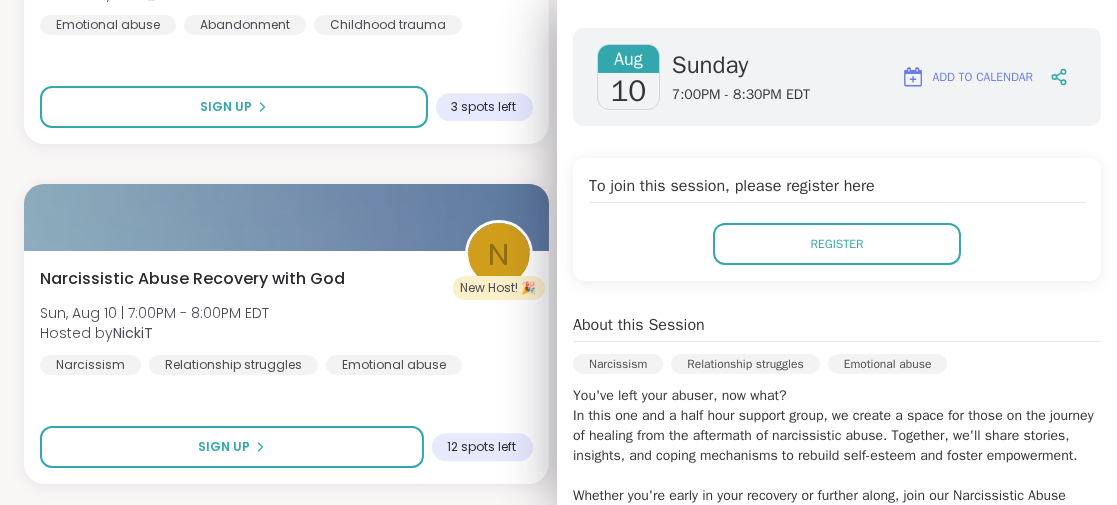 scroll, scrollTop: 200, scrollLeft: 0, axis: vertical 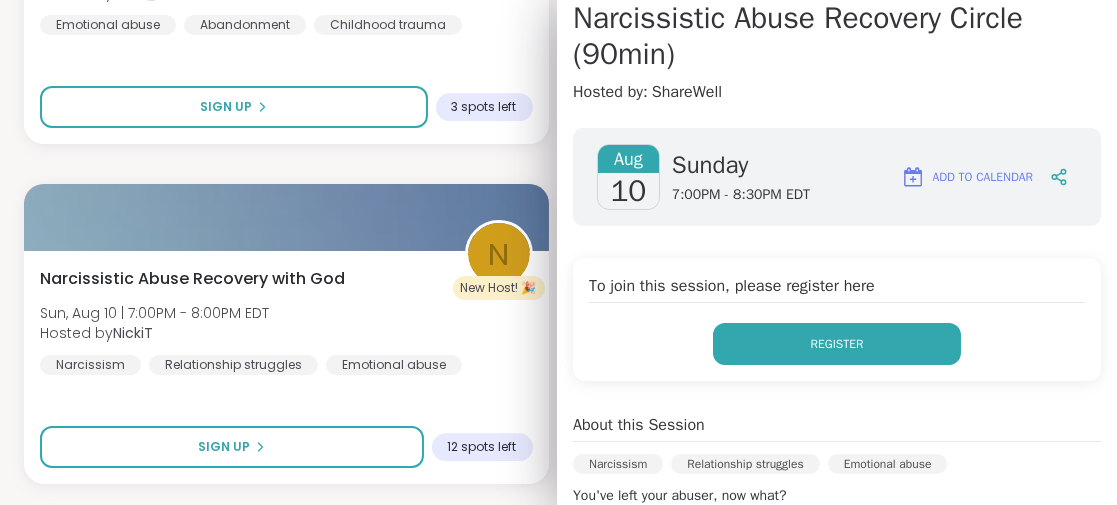 click on "Register" at bounding box center [837, 344] 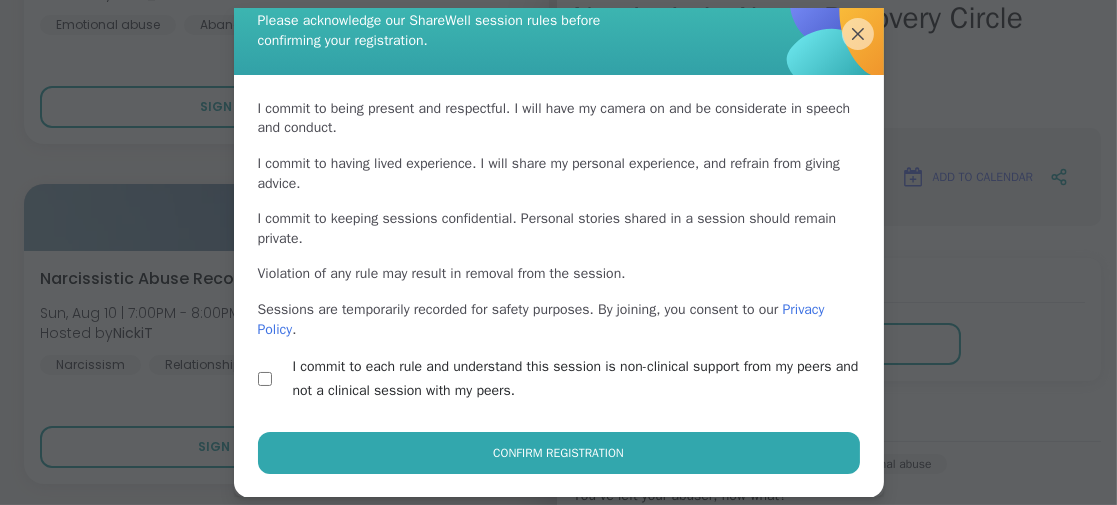 click on "Confirm Registration" at bounding box center (558, 453) 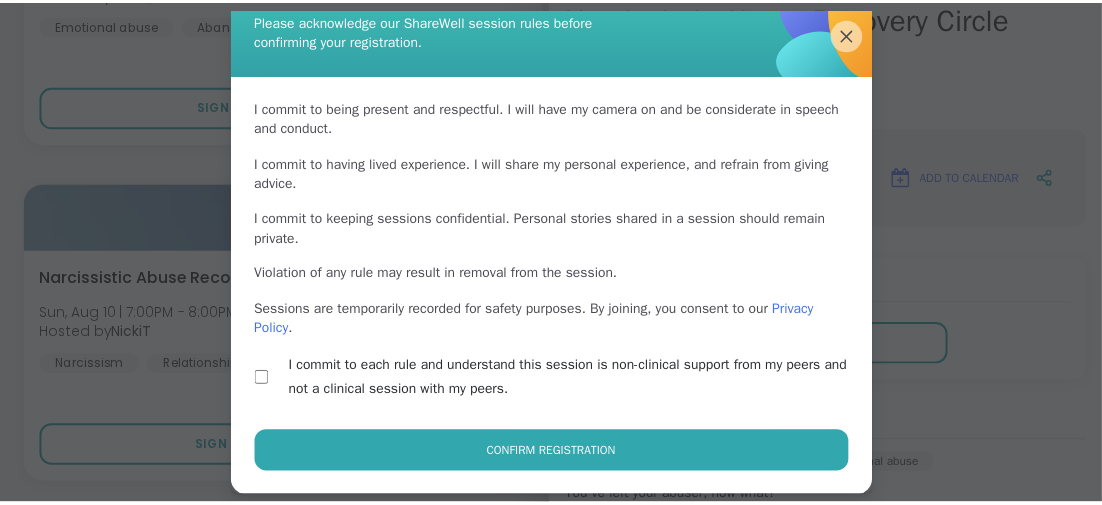 scroll, scrollTop: 62, scrollLeft: 0, axis: vertical 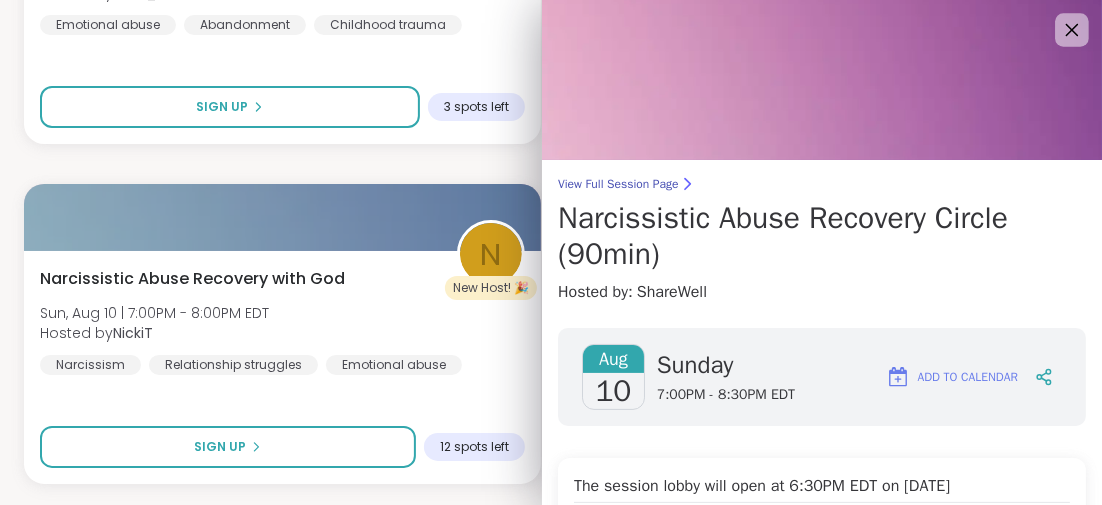 click 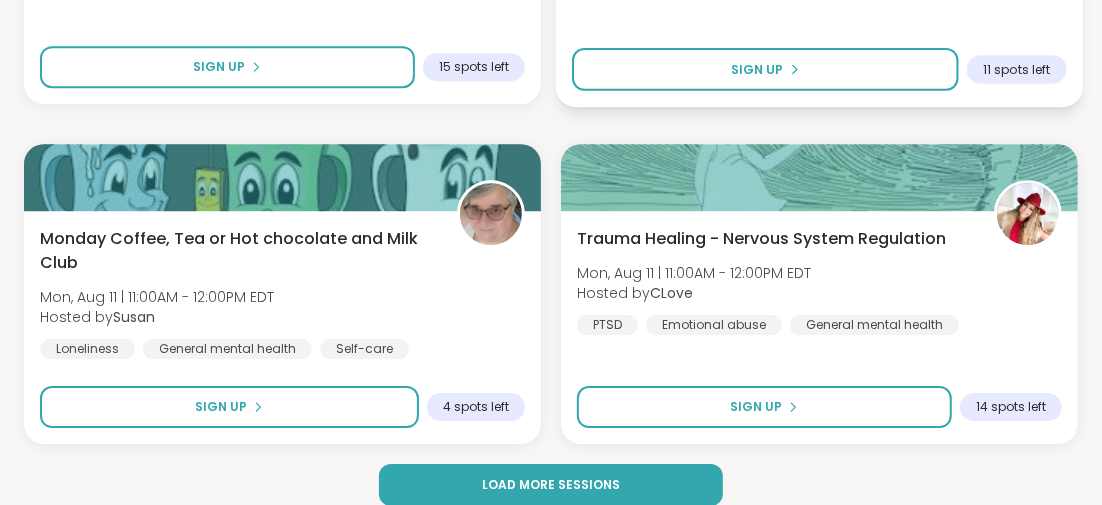 scroll, scrollTop: 18286, scrollLeft: 0, axis: vertical 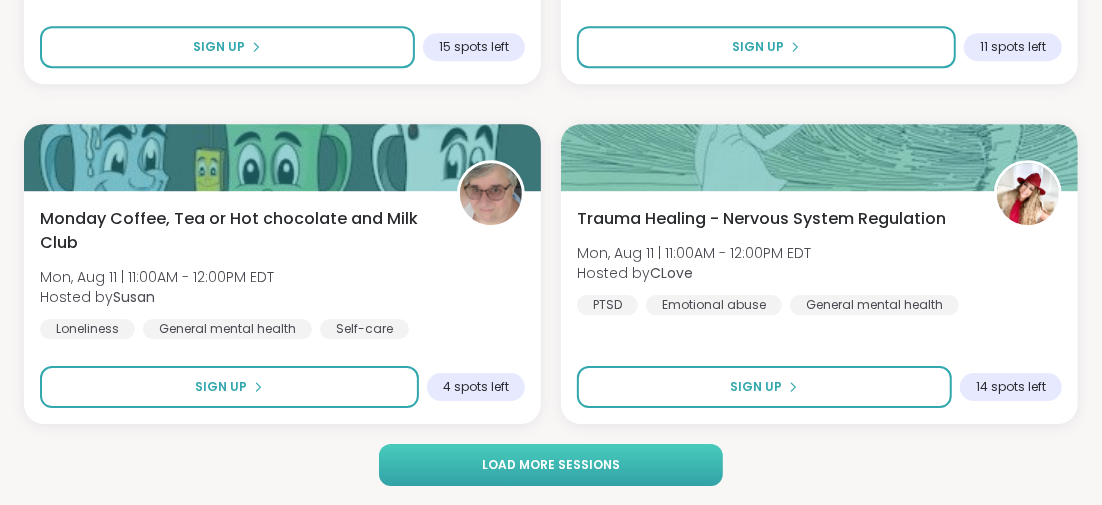 click on "Load more sessions" at bounding box center (551, 465) 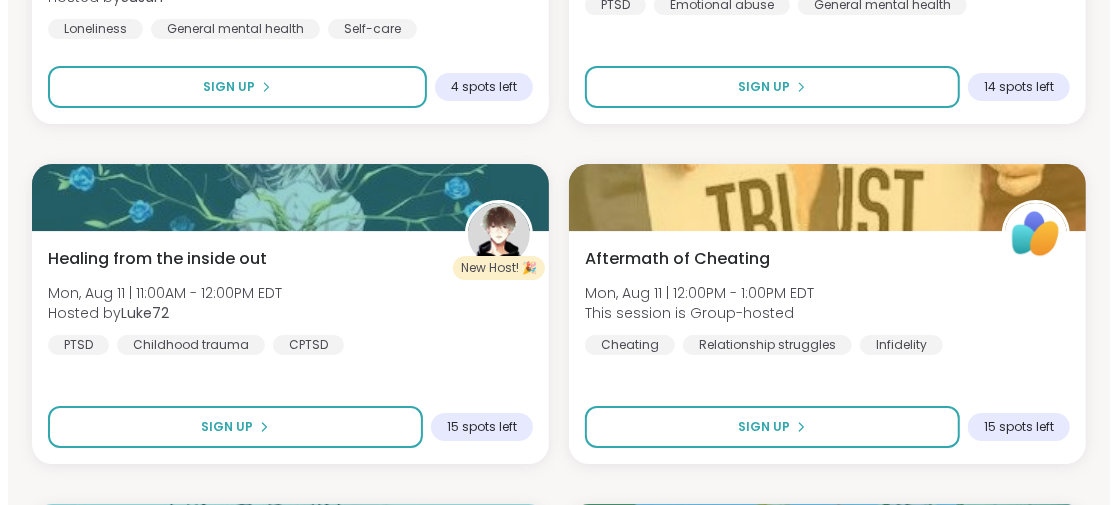 scroll, scrollTop: 18686, scrollLeft: 0, axis: vertical 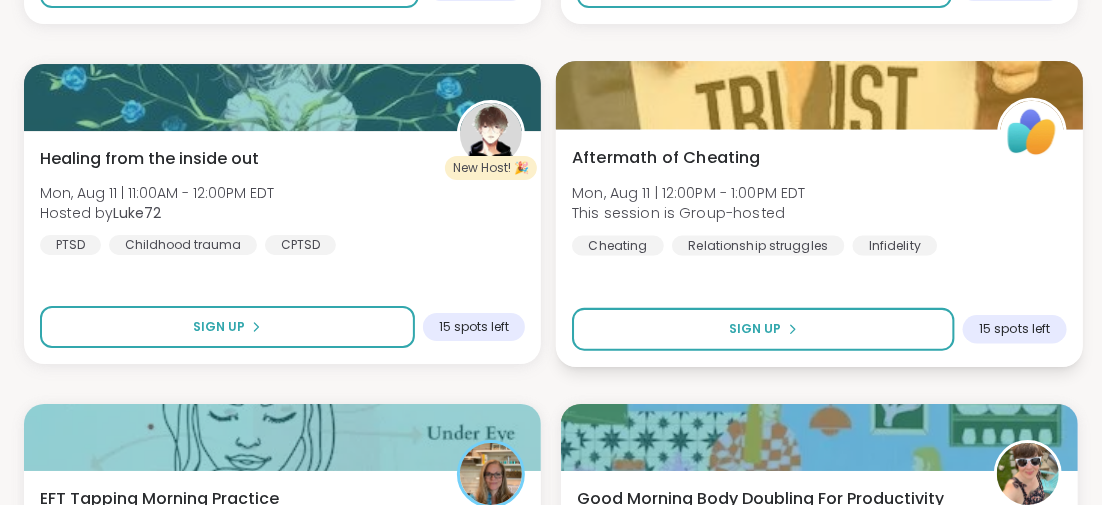 click on "Aftermath of Cheating" at bounding box center (666, 157) 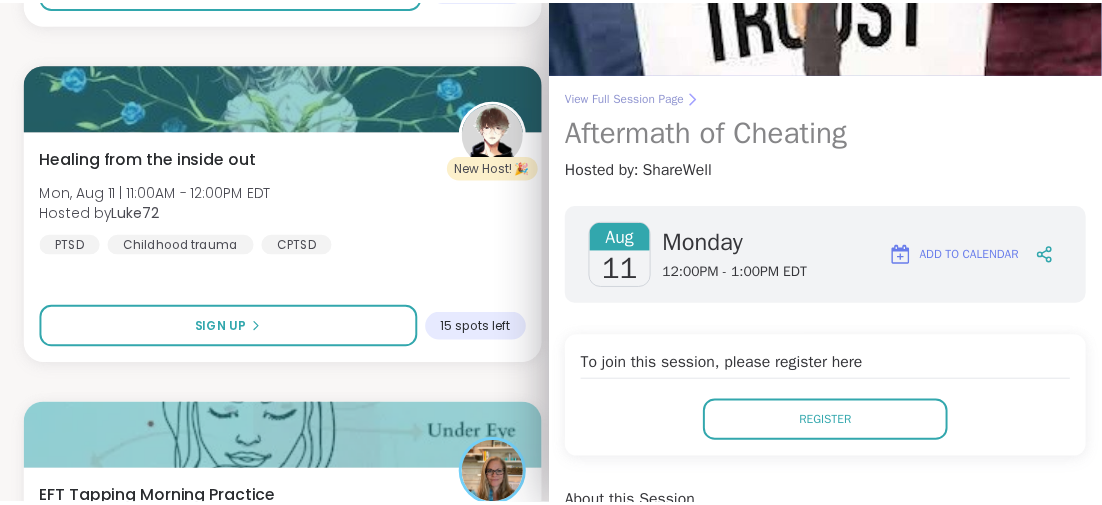 scroll, scrollTop: 0, scrollLeft: 0, axis: both 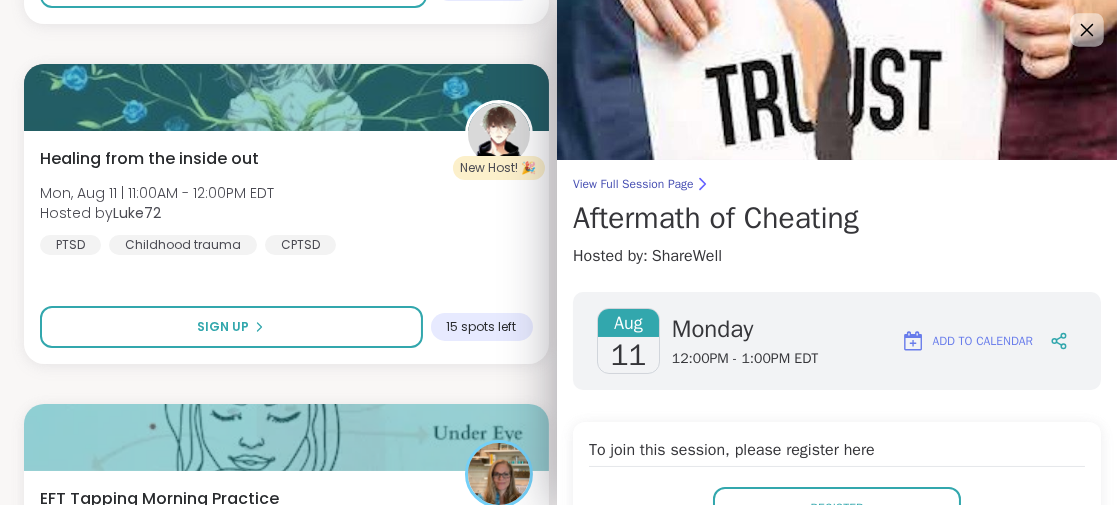 click 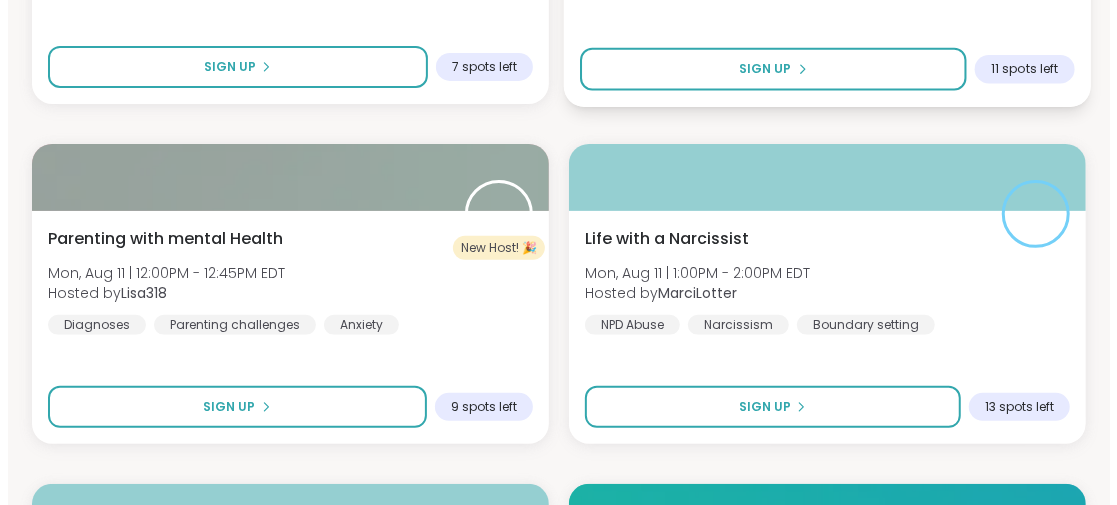 scroll, scrollTop: 19386, scrollLeft: 0, axis: vertical 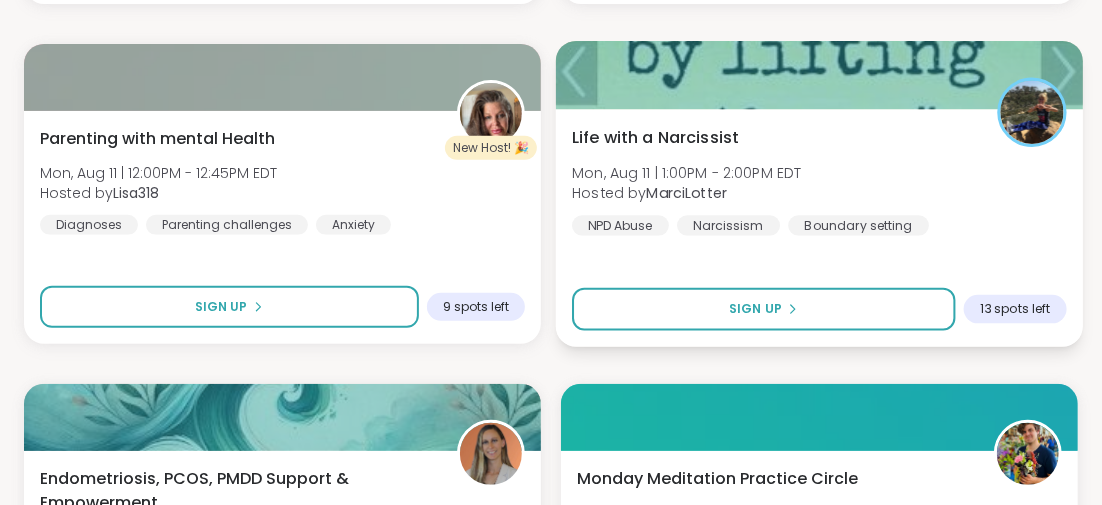 click on "Life with a Narcissist" at bounding box center (655, 137) 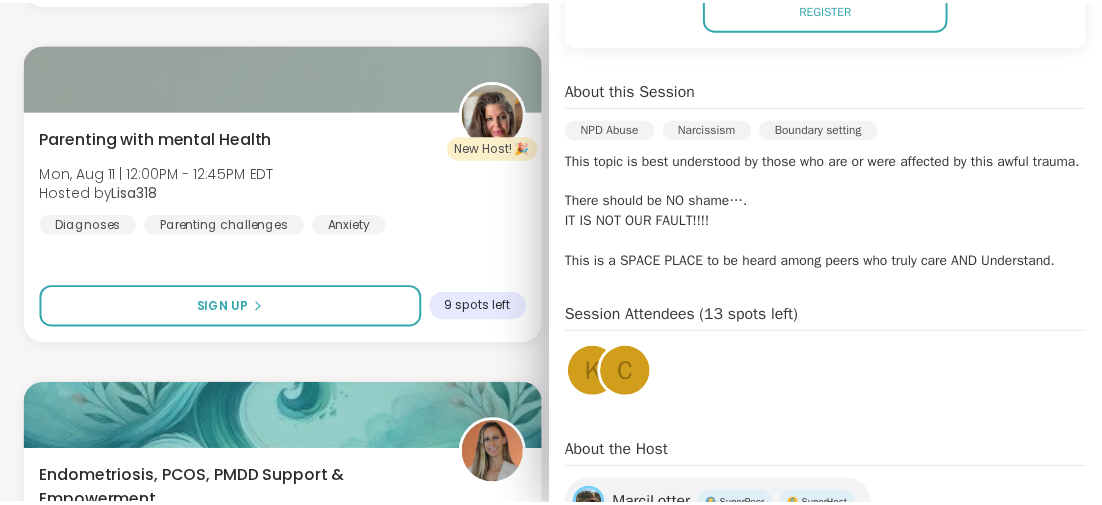 scroll, scrollTop: 0, scrollLeft: 0, axis: both 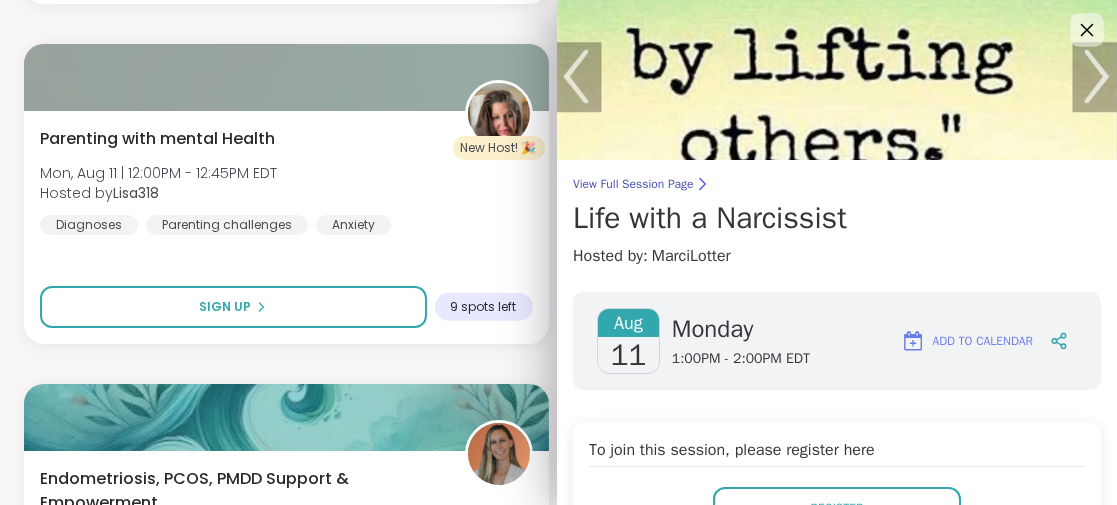 click 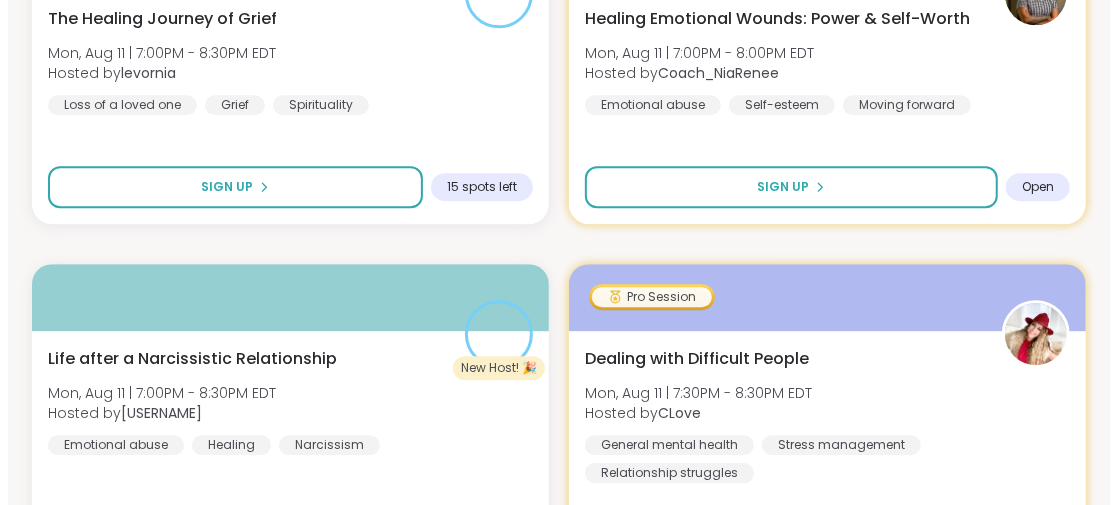 scroll, scrollTop: 21986, scrollLeft: 0, axis: vertical 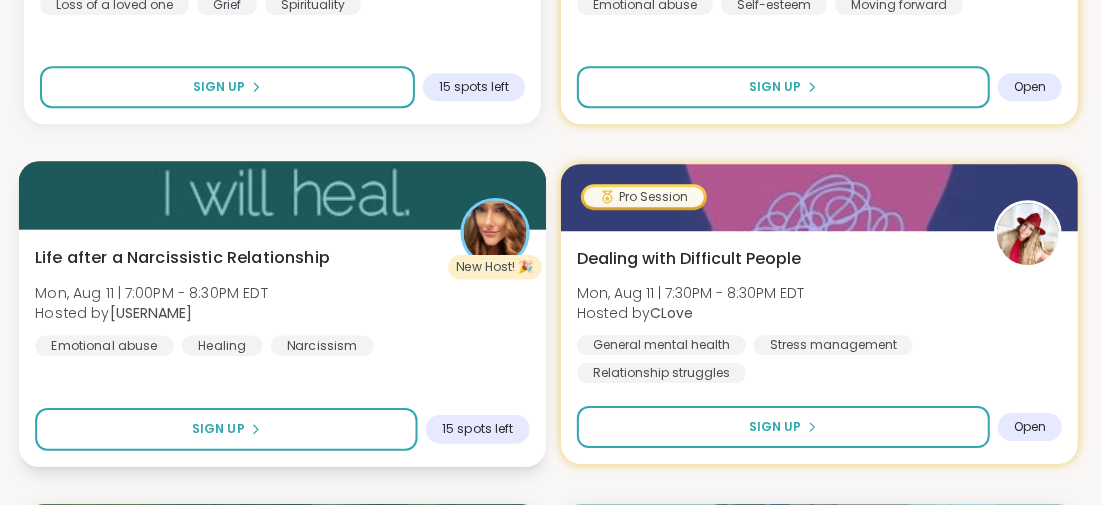 click on "Life after a Narcissistic Relationship" at bounding box center (182, 257) 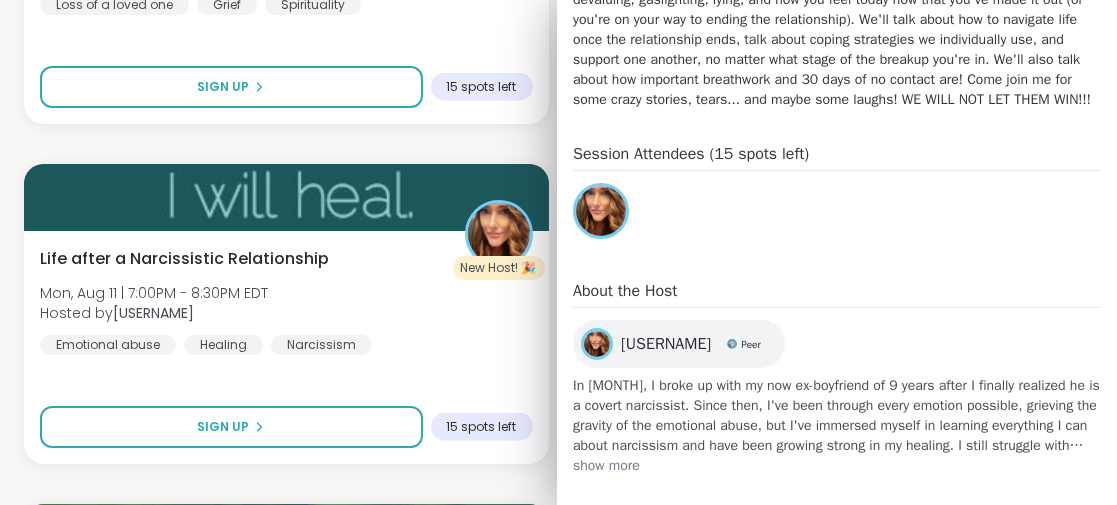 scroll, scrollTop: 738, scrollLeft: 0, axis: vertical 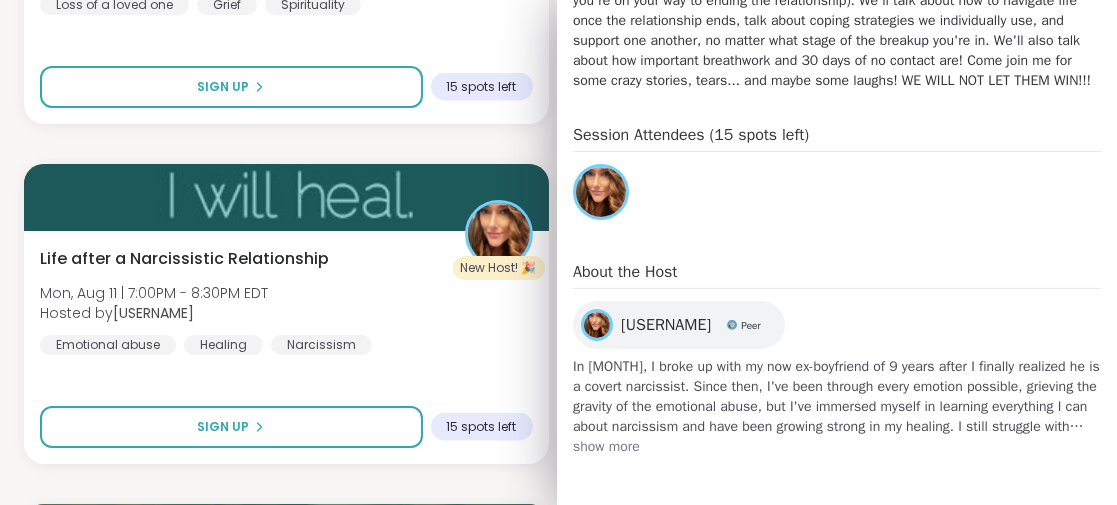click on "show more" at bounding box center [837, 447] 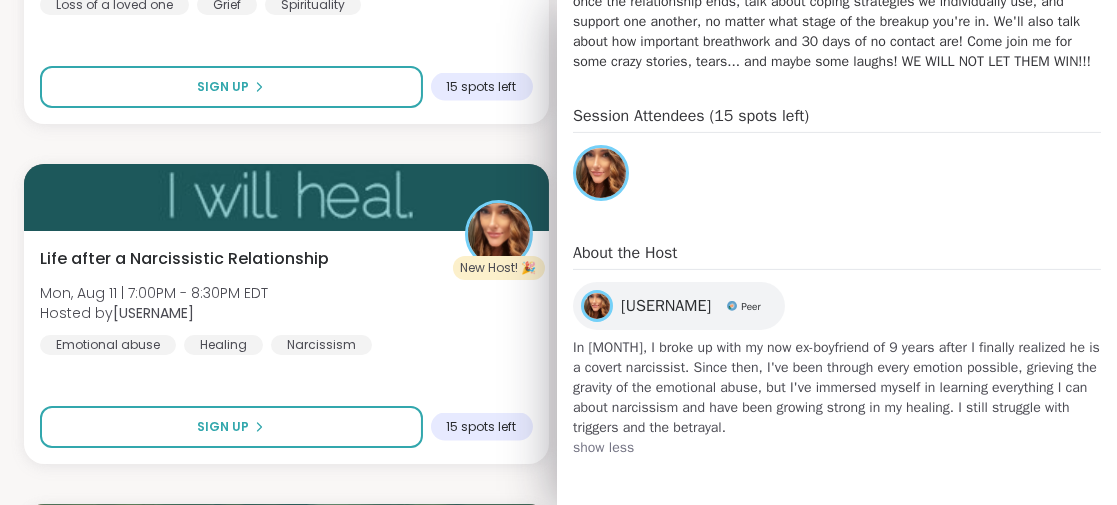 scroll, scrollTop: 758, scrollLeft: 0, axis: vertical 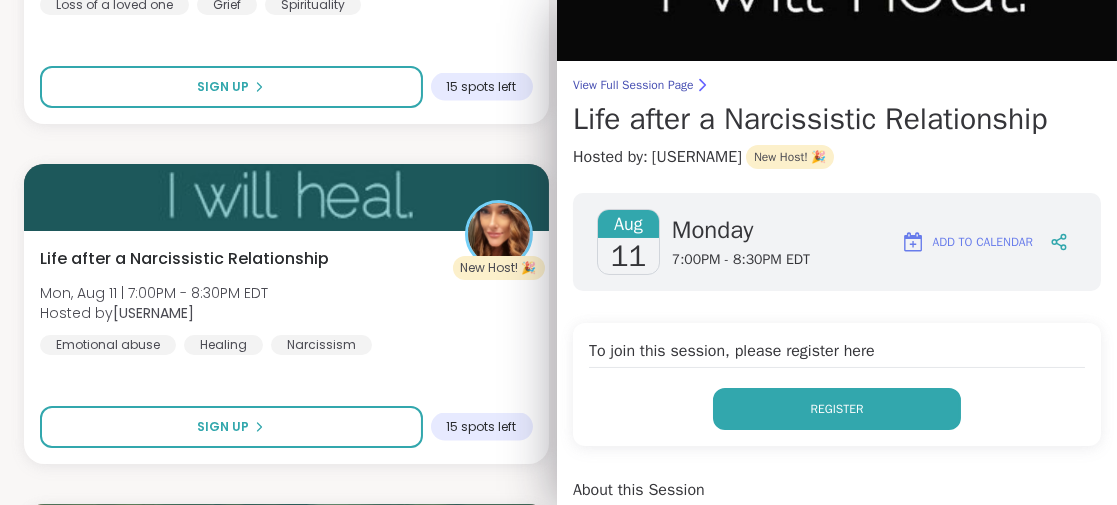 click on "Register" at bounding box center (837, 409) 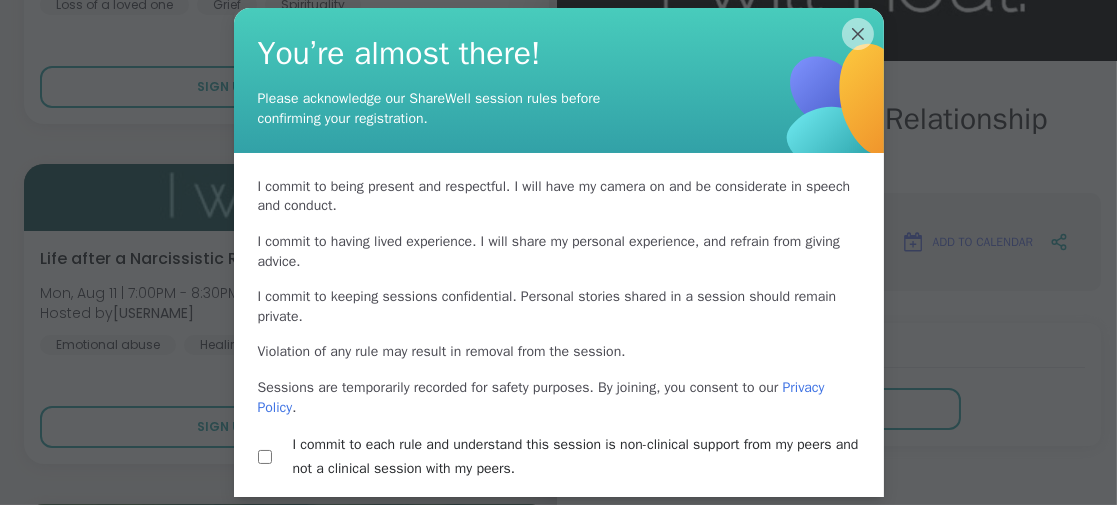 scroll, scrollTop: 78, scrollLeft: 0, axis: vertical 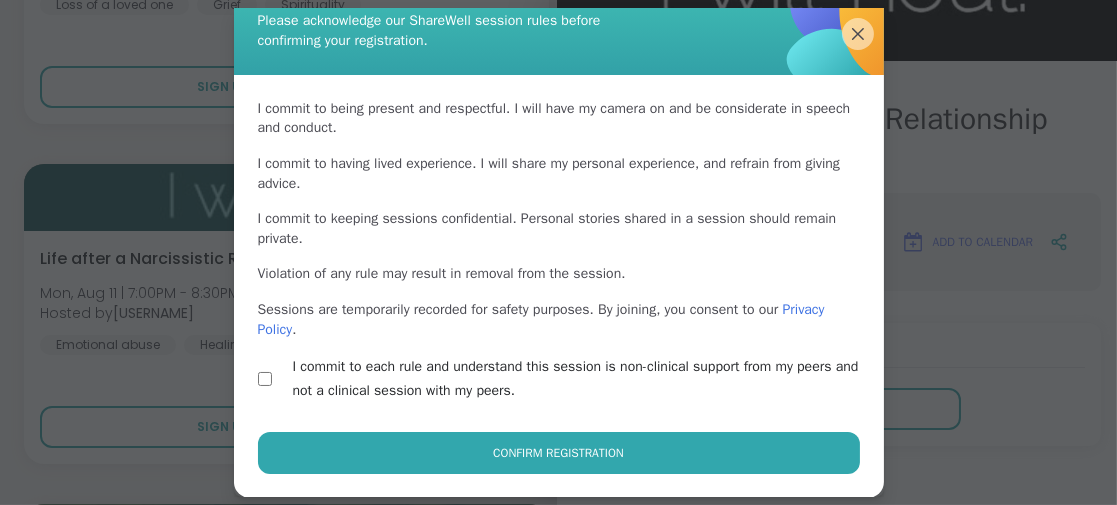click on "Confirm Registration" at bounding box center [559, 453] 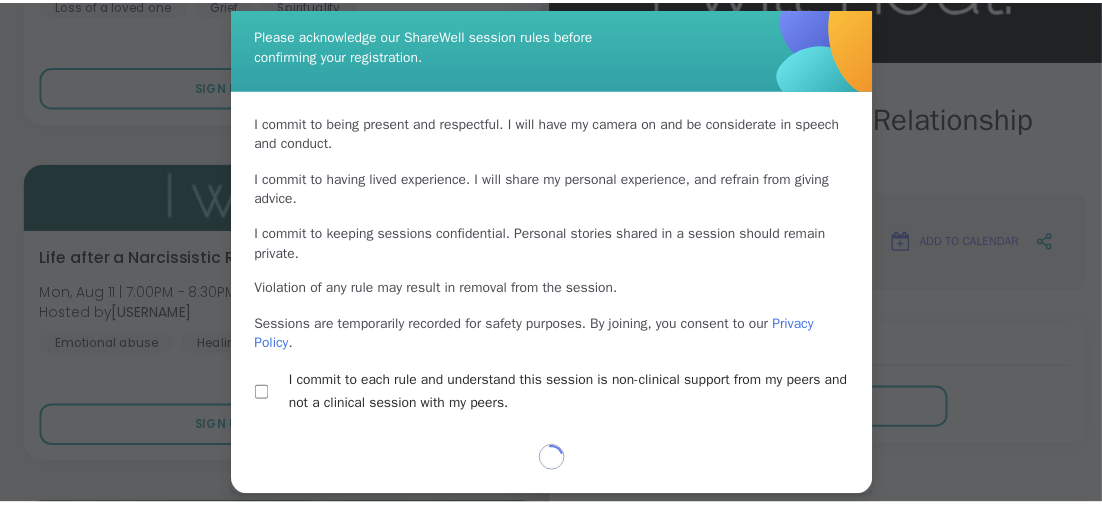 scroll, scrollTop: 62, scrollLeft: 0, axis: vertical 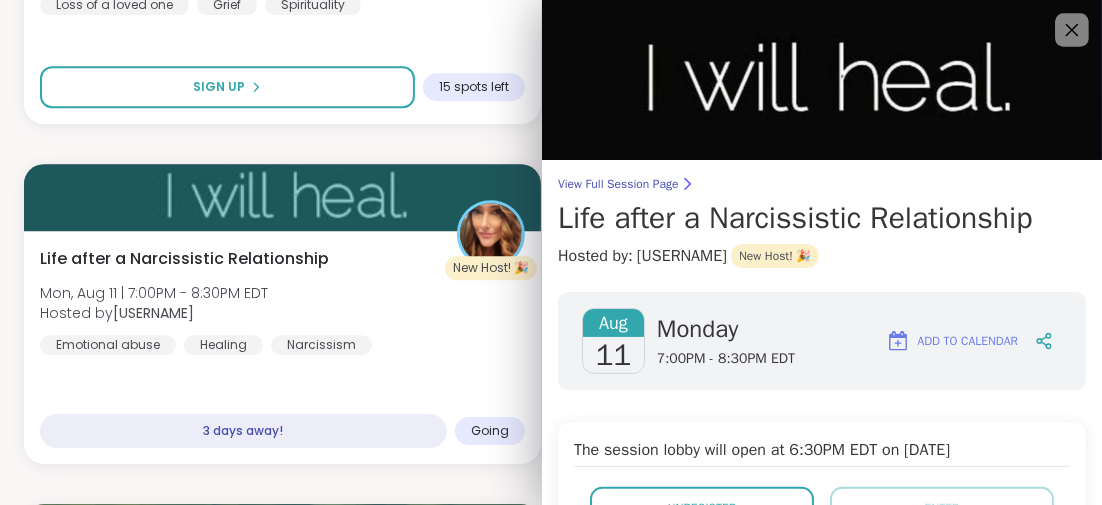click 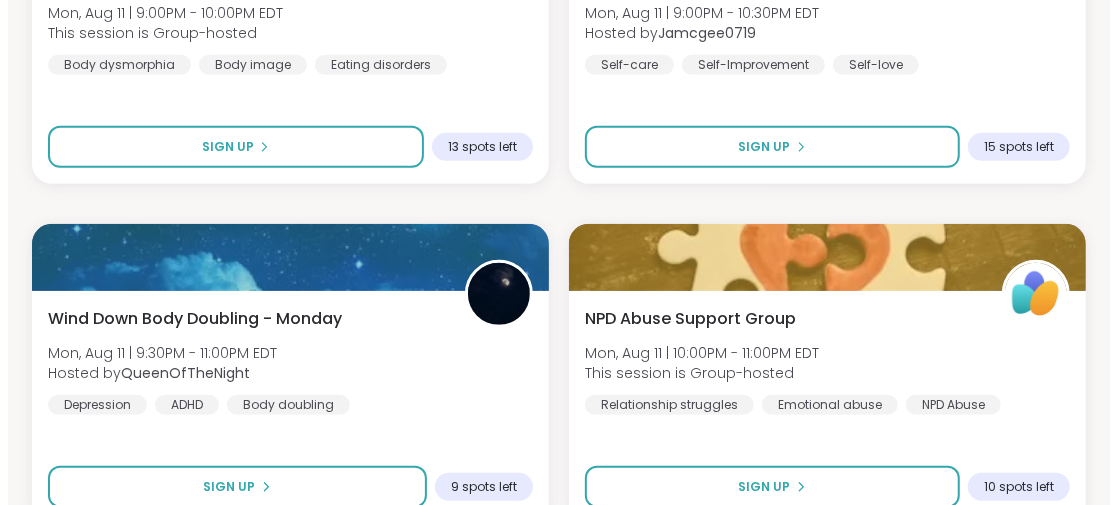 scroll, scrollTop: 23386, scrollLeft: 0, axis: vertical 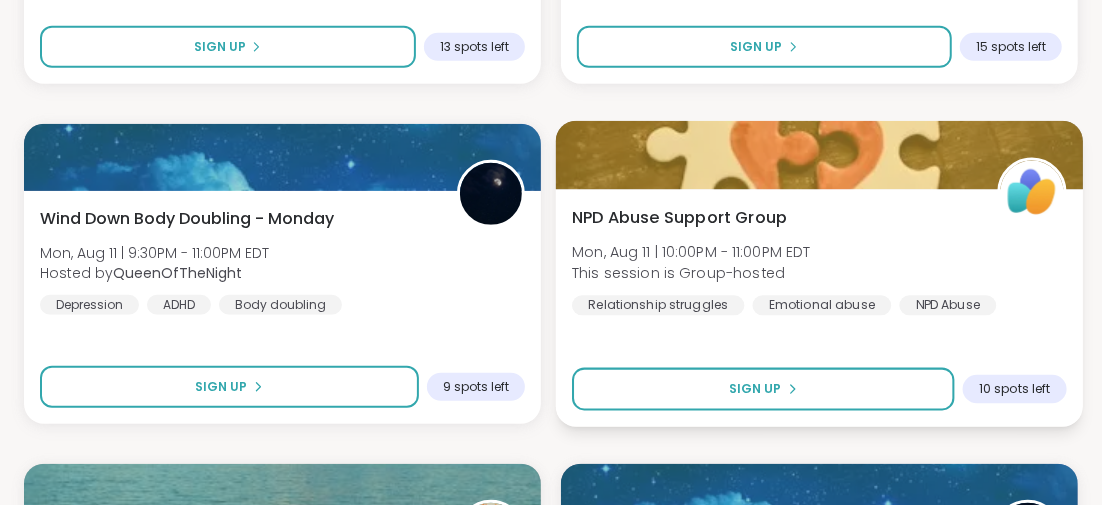 click on "NPD Abuse Support Group" at bounding box center (679, 217) 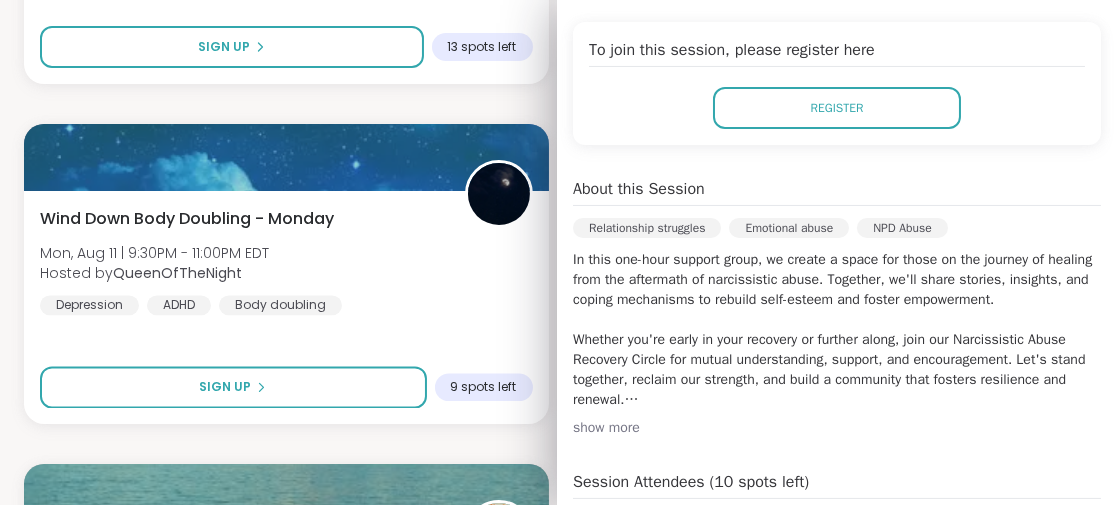 scroll, scrollTop: 300, scrollLeft: 0, axis: vertical 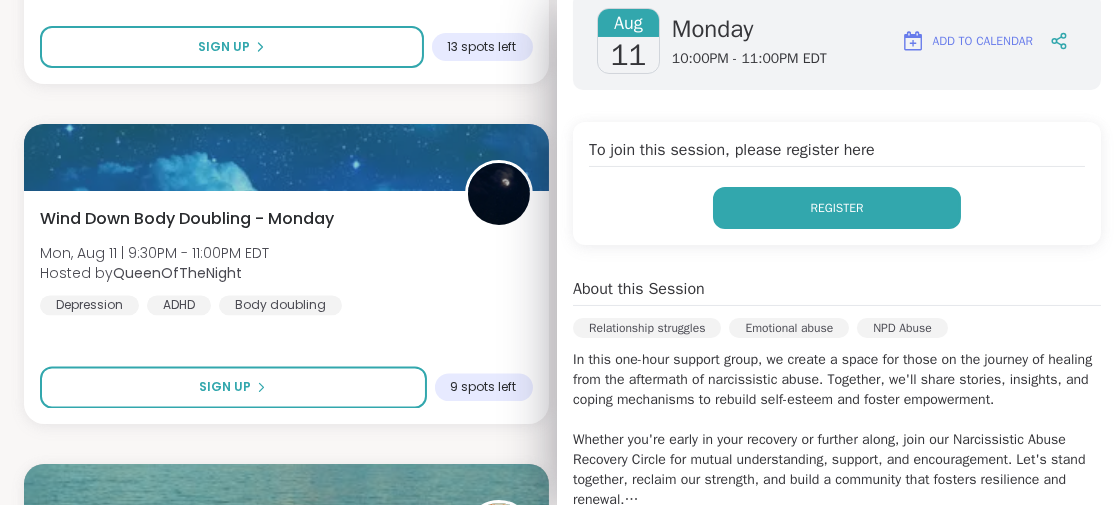 click on "Register" at bounding box center (837, 208) 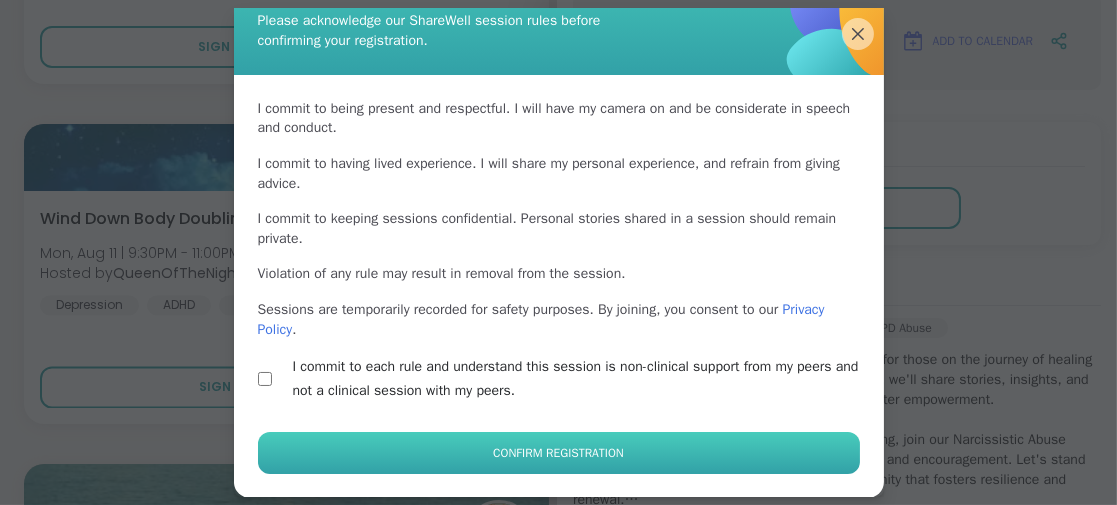 click on "Confirm Registration" at bounding box center [559, 453] 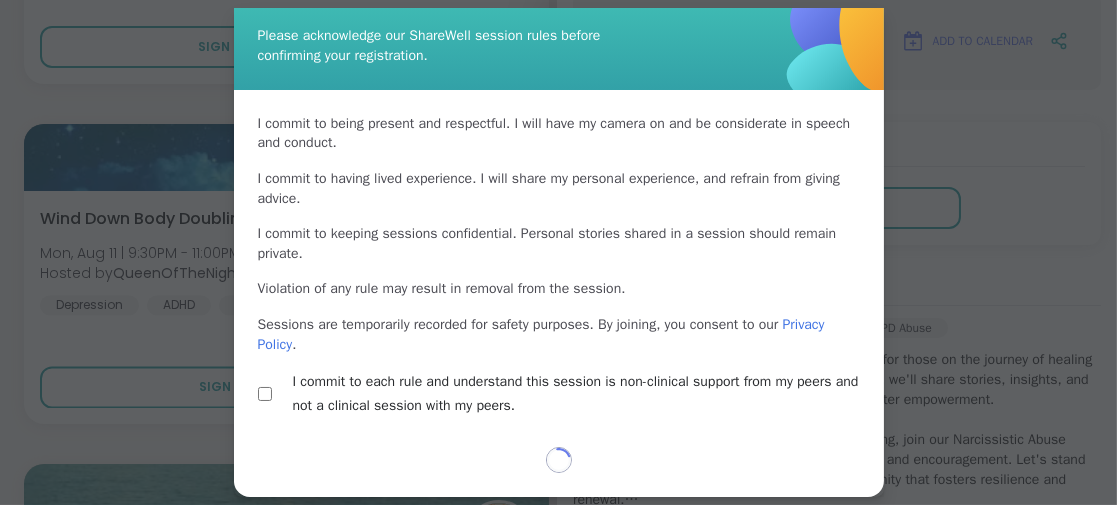scroll, scrollTop: 62, scrollLeft: 0, axis: vertical 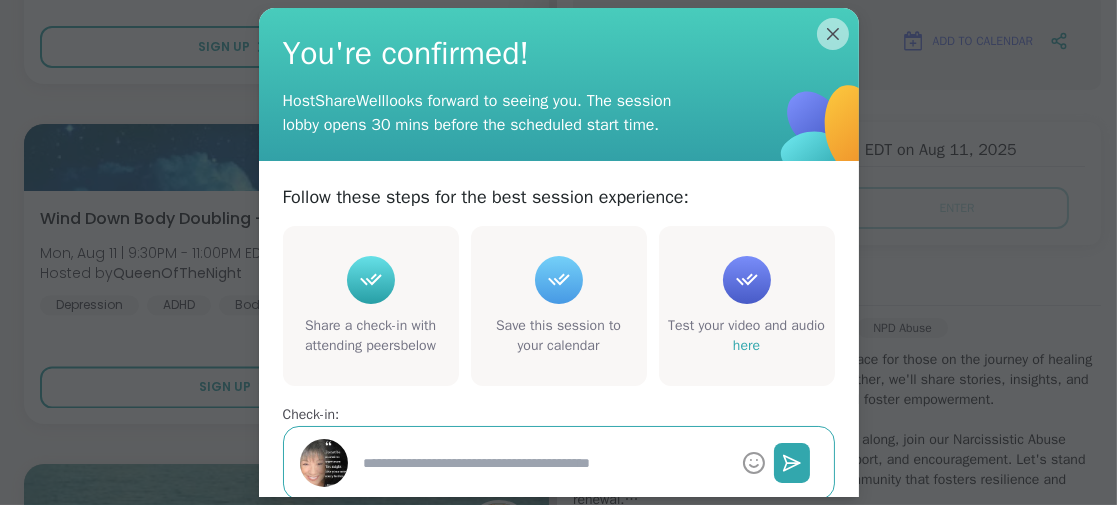type on "*" 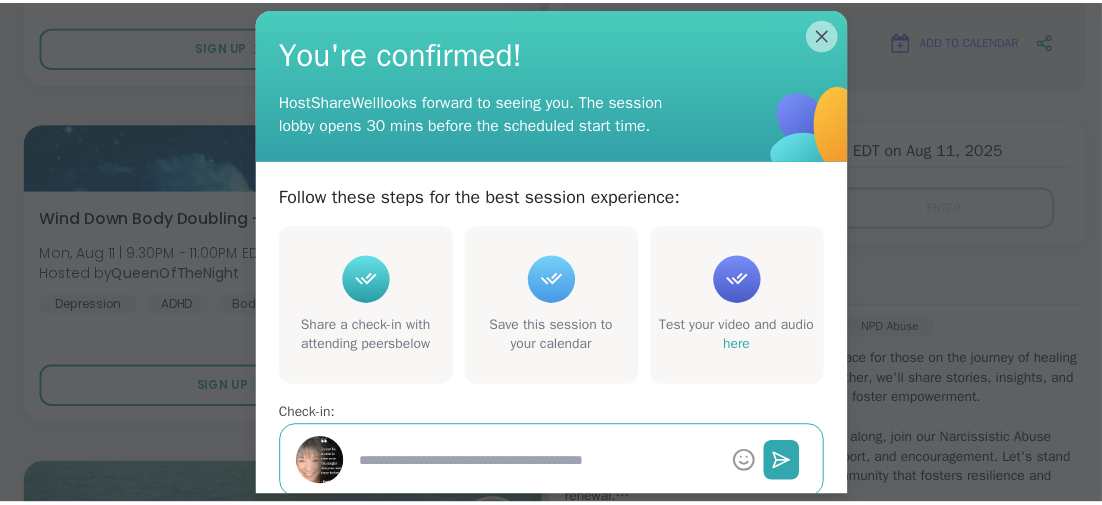 scroll, scrollTop: 166, scrollLeft: 0, axis: vertical 